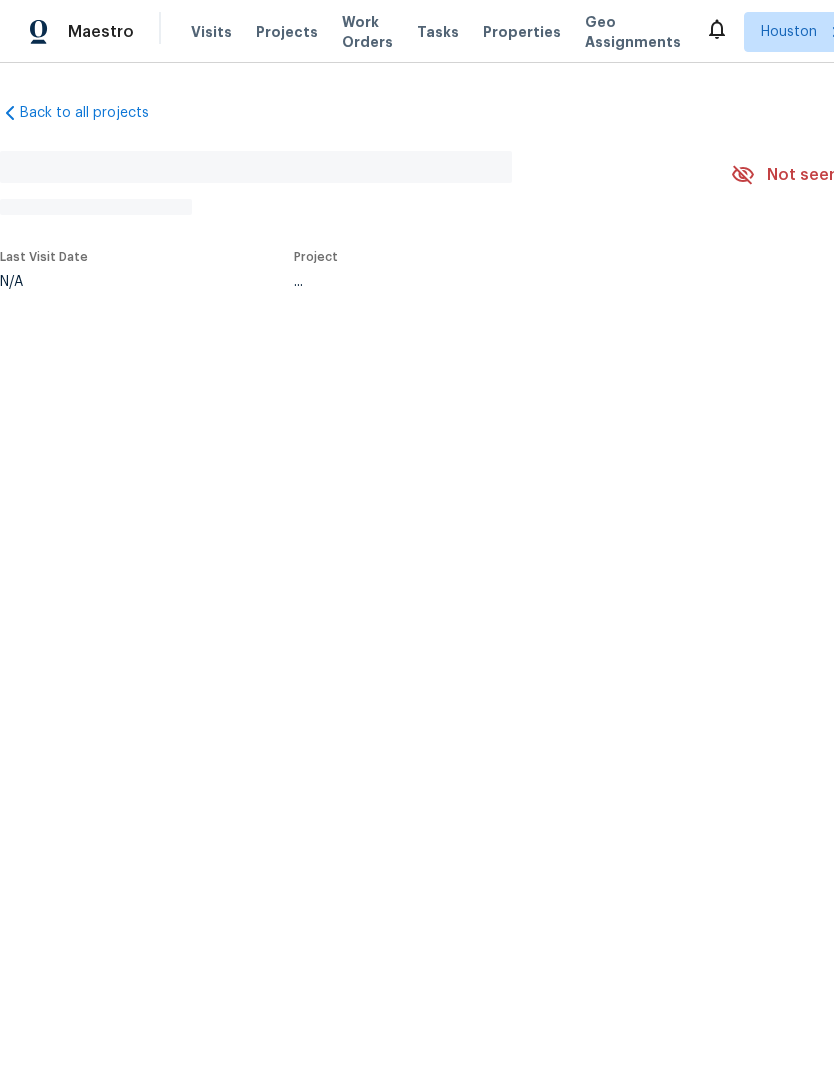 scroll, scrollTop: 0, scrollLeft: 0, axis: both 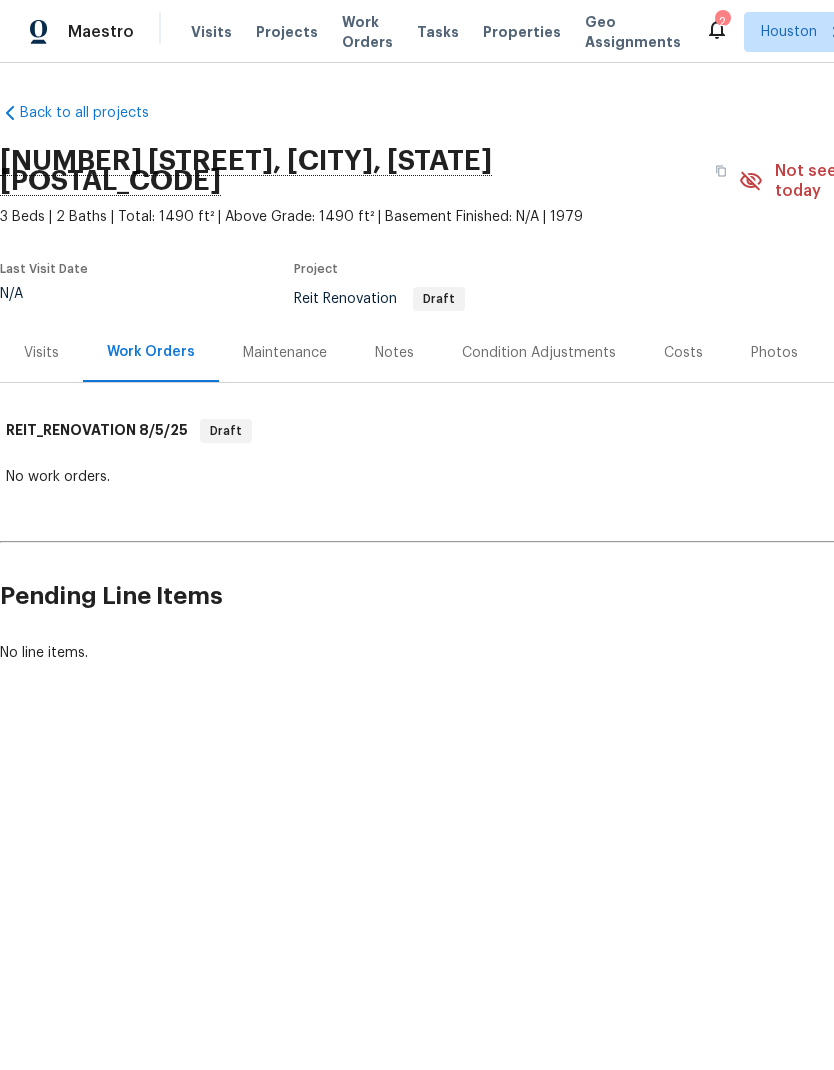 click on "Visits" at bounding box center (41, 353) 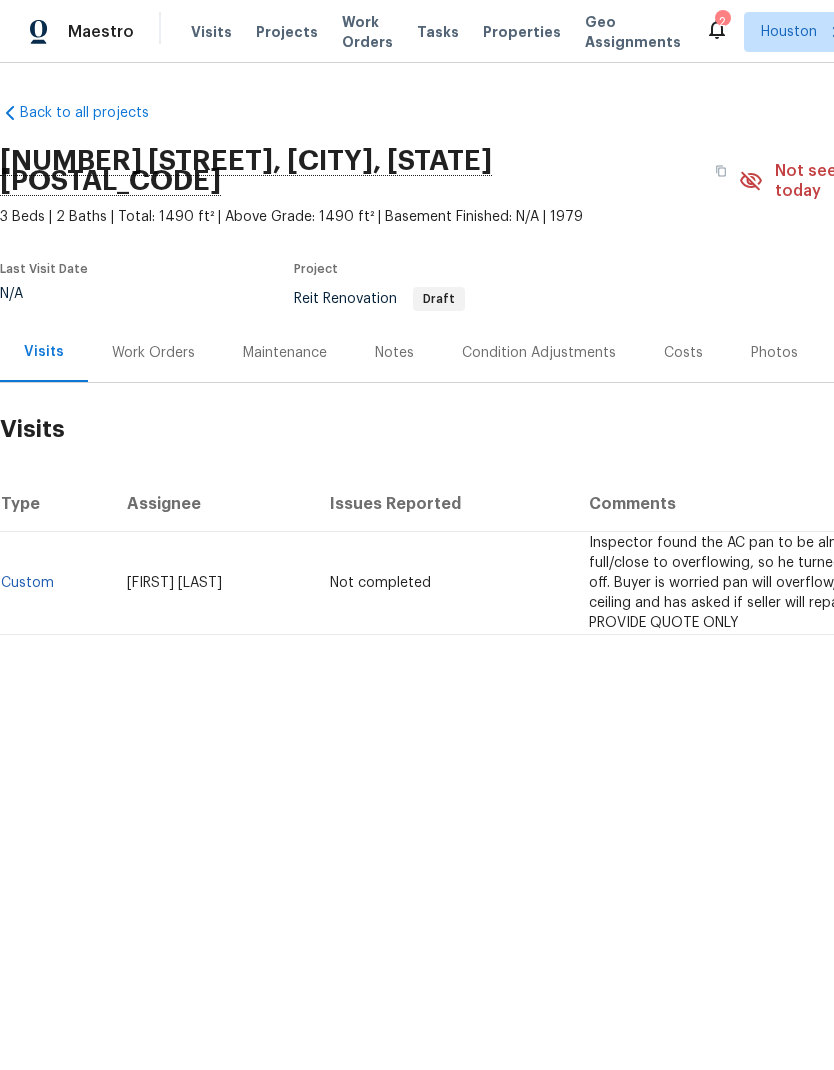 click on "Work Orders" at bounding box center [153, 353] 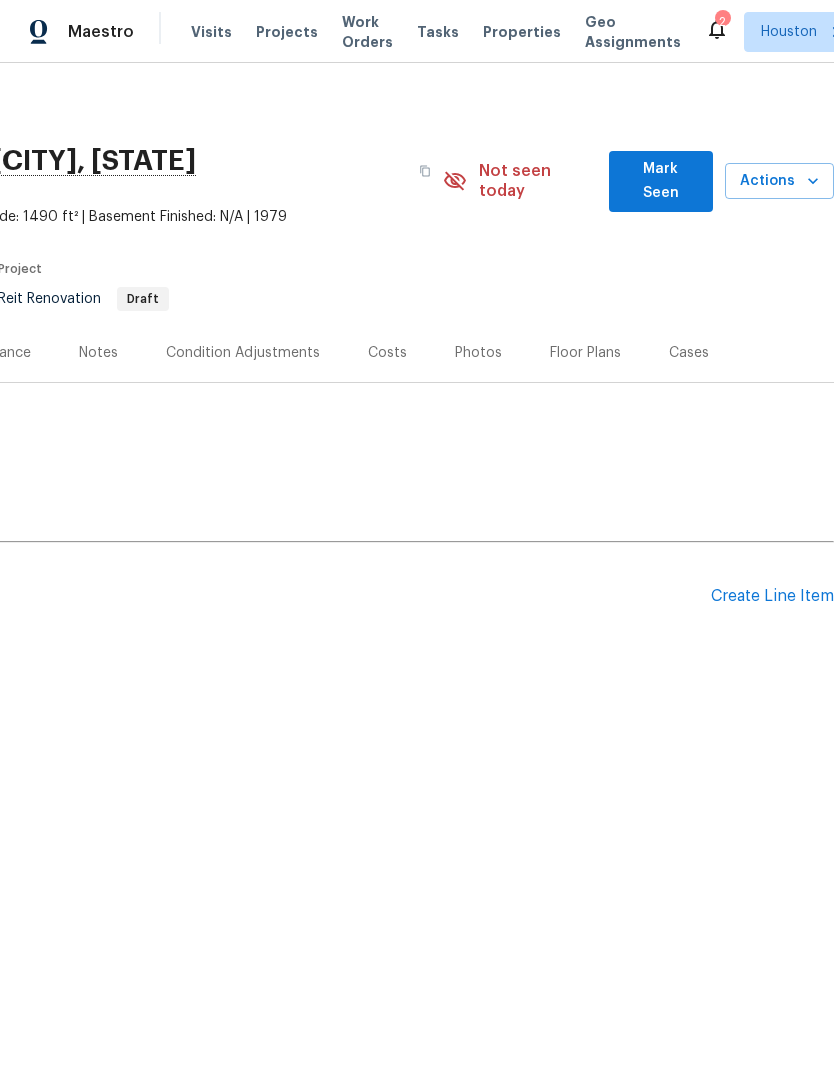 scroll, scrollTop: 0, scrollLeft: 296, axis: horizontal 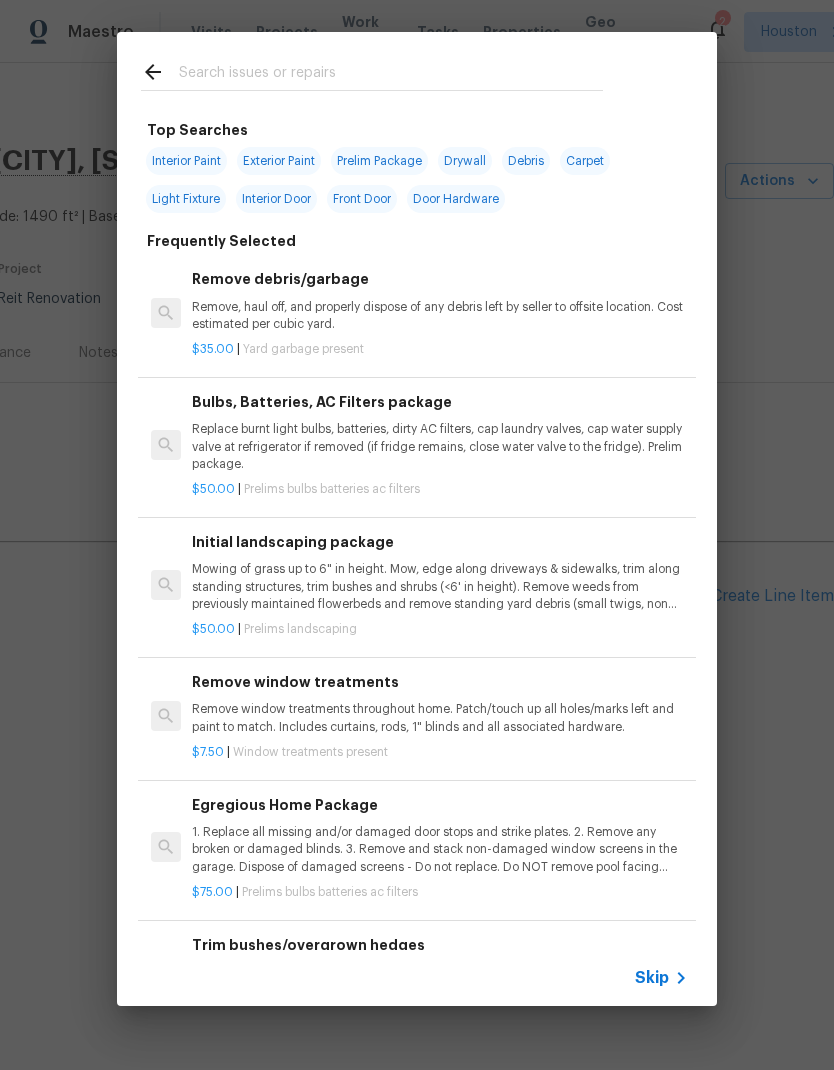 click at bounding box center [391, 75] 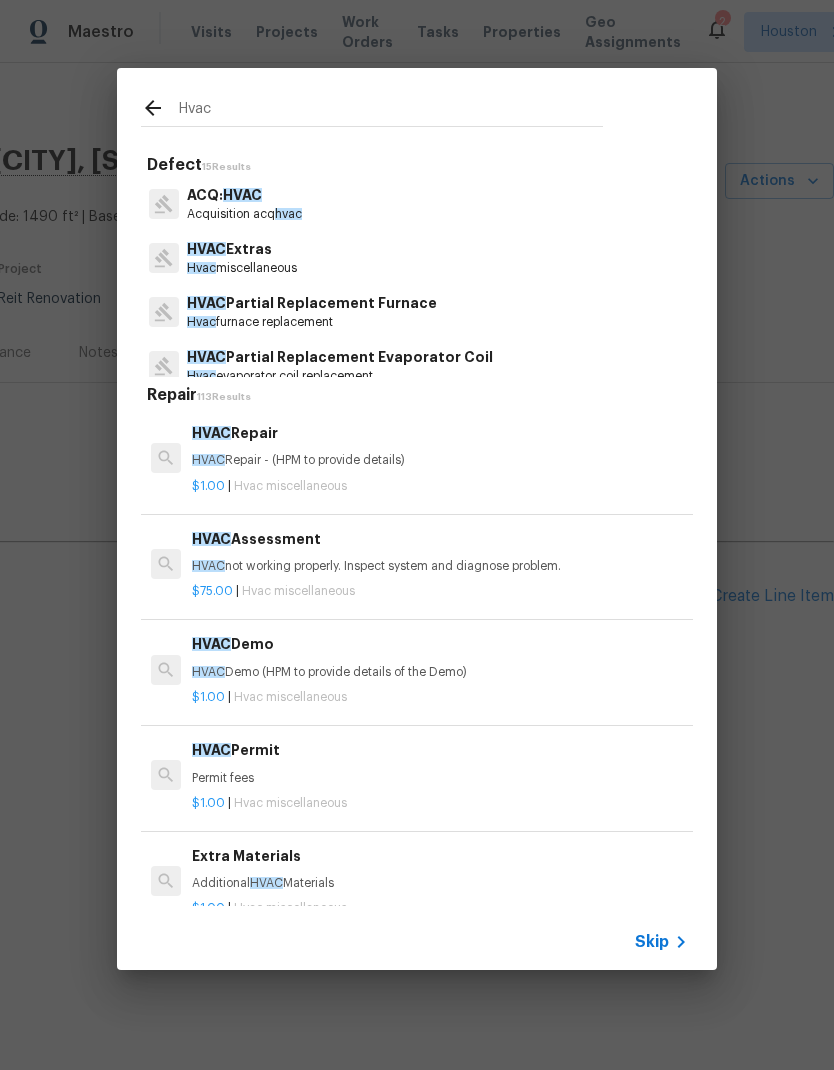 type on "Hvac" 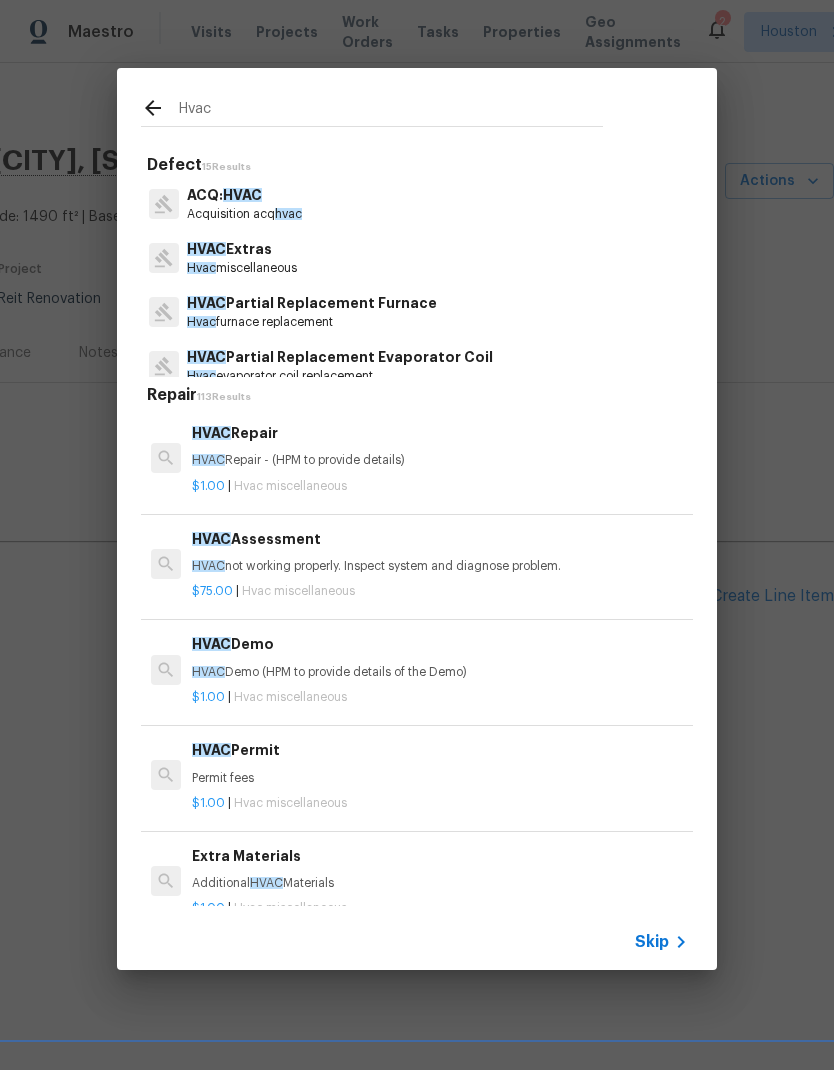 click on "HVAC  Extras Hvac  miscellaneous" at bounding box center [417, 258] 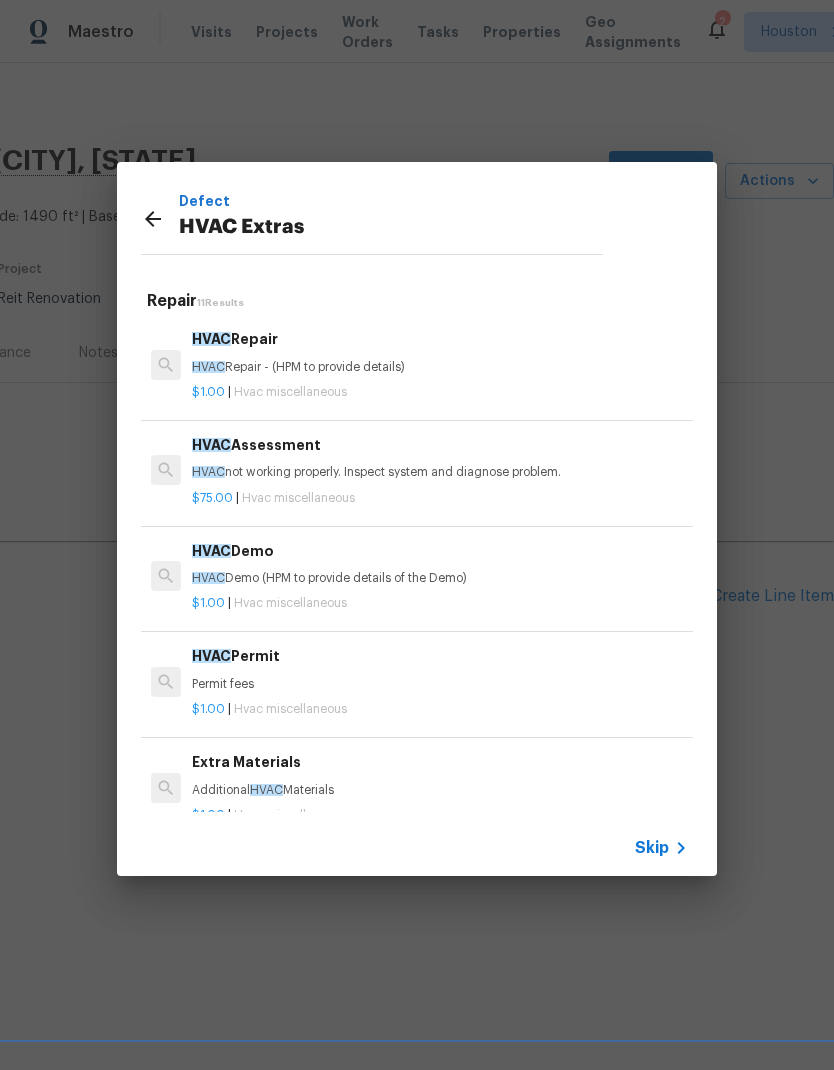 click on "HVAC  not working properly. Inspect system and diagnose problem." at bounding box center [440, 472] 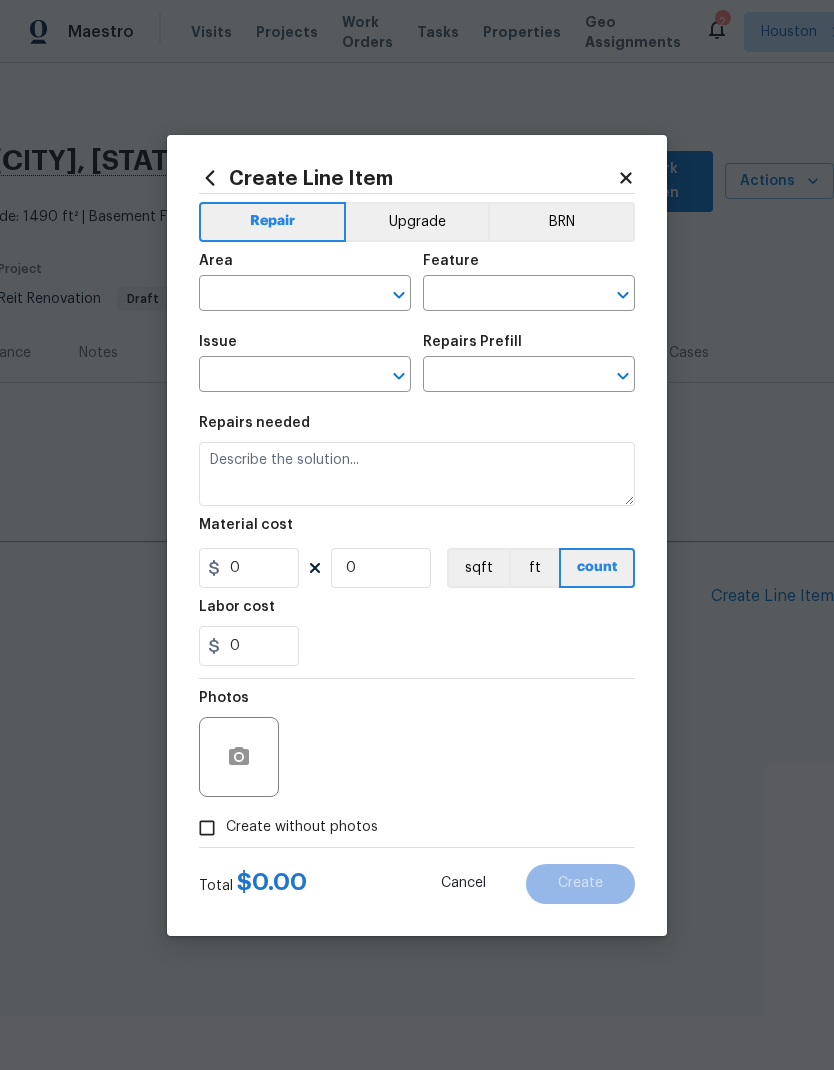 type on "HVAC" 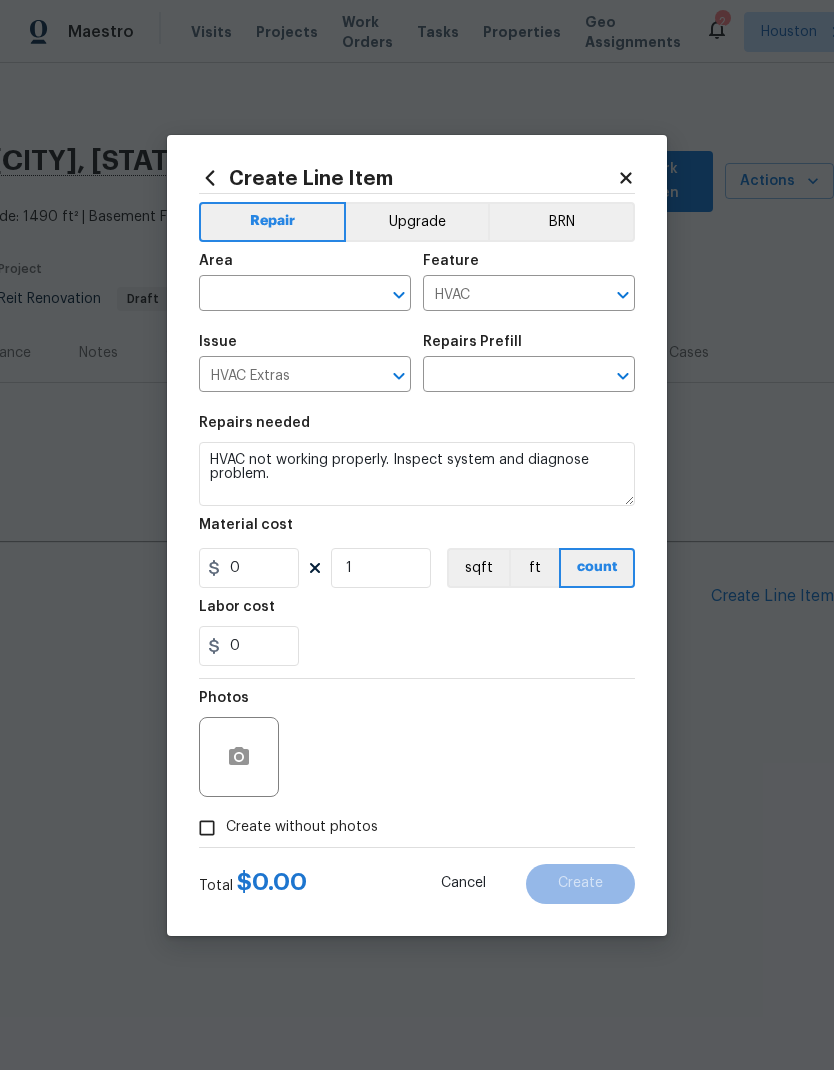type on "HVAC Assessment $75.00" 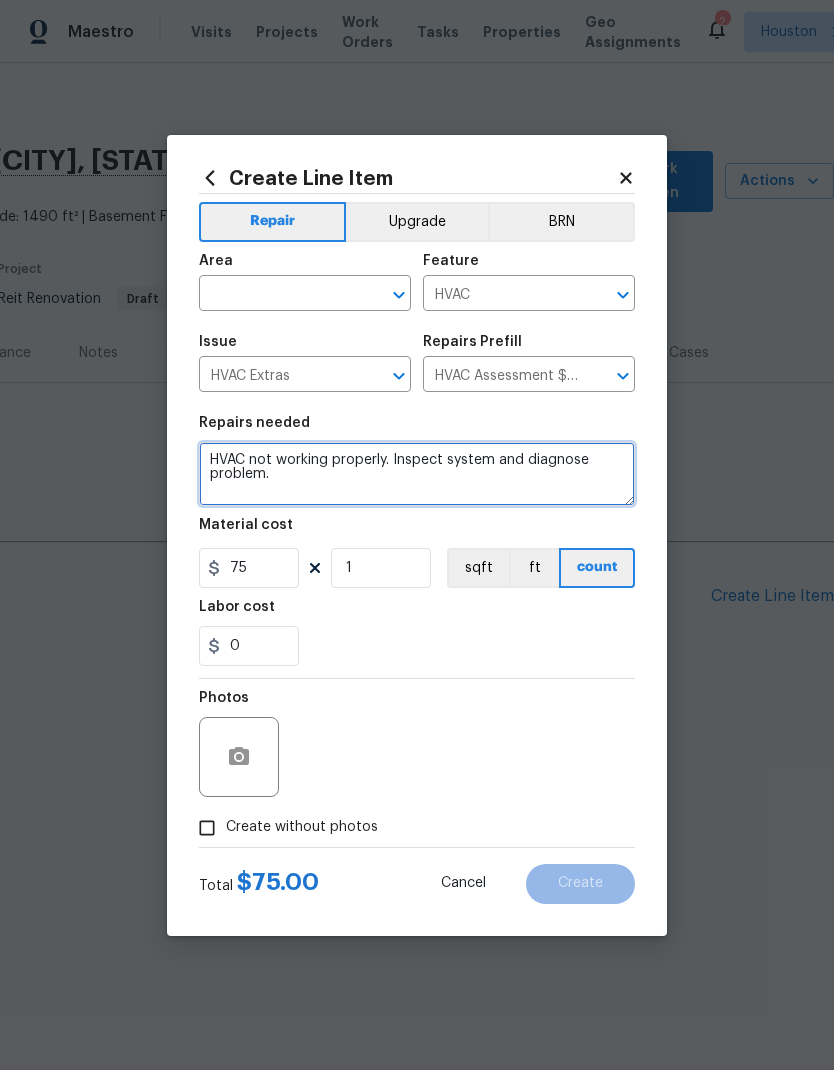 click on "HVAC not working properly. Inspect system and diagnose problem." at bounding box center [417, 474] 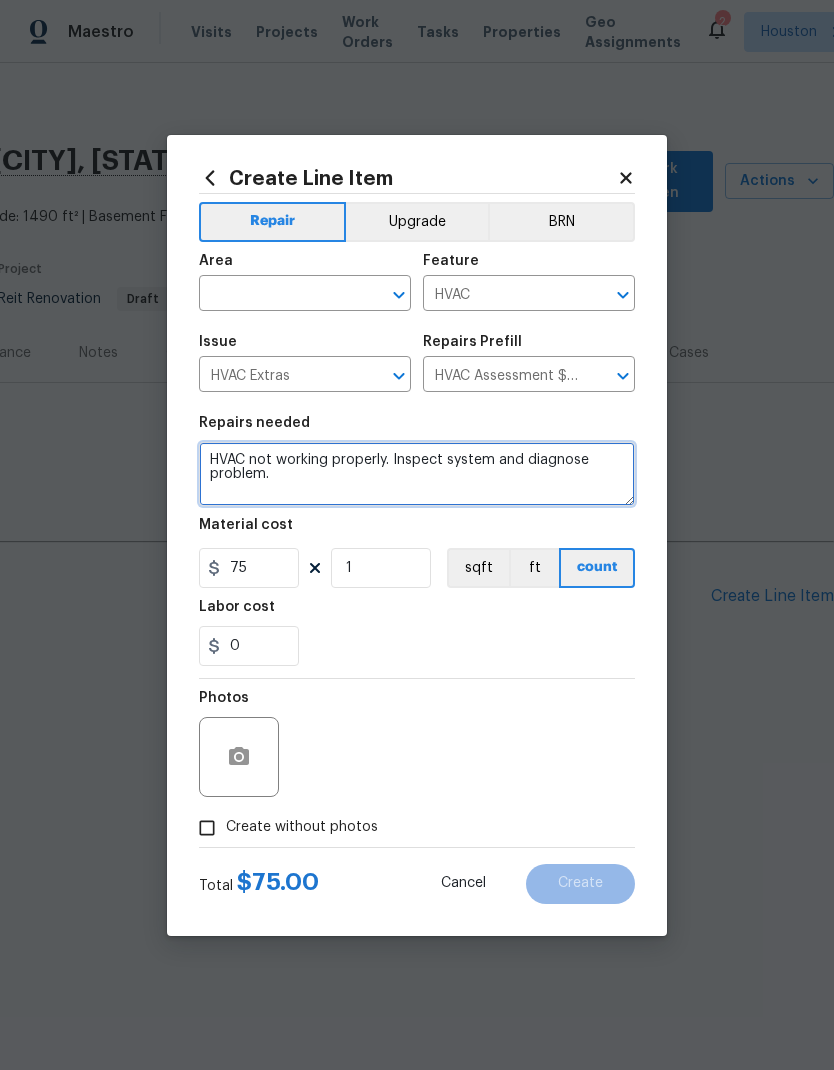 click on "HVAC not working properly. Inspect system and diagnose problem." at bounding box center (417, 474) 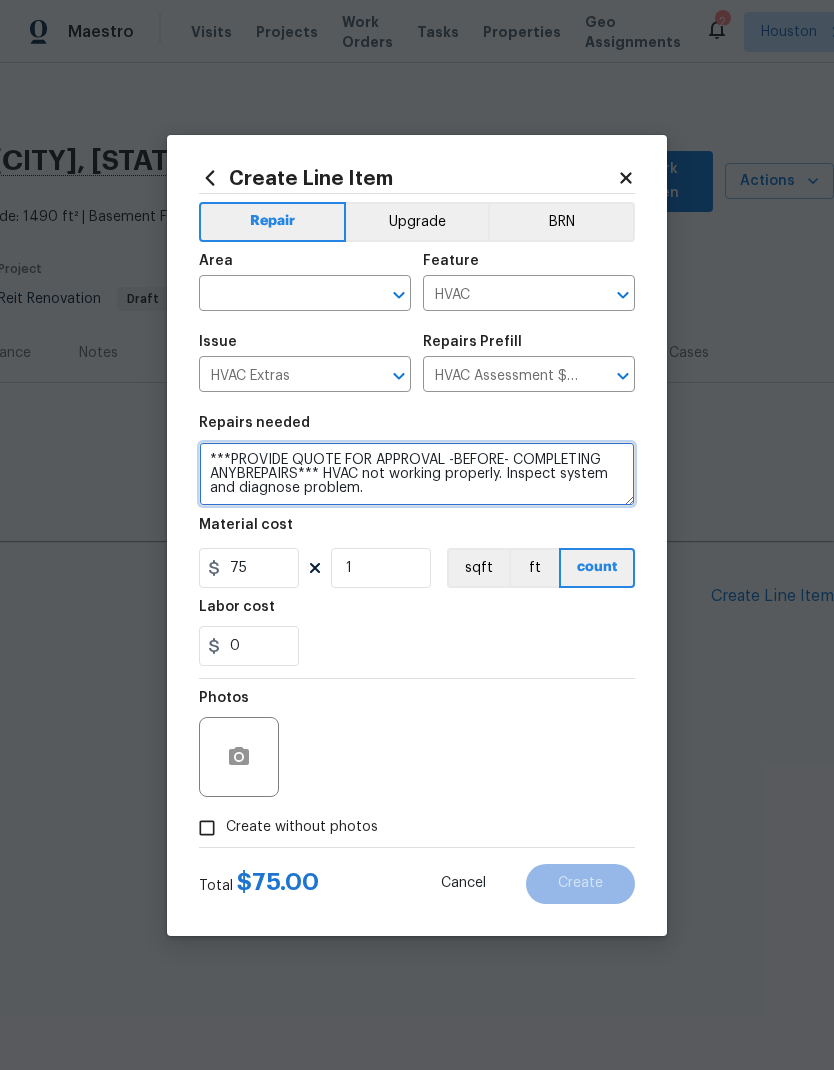 click on "***PROVIDE QUOTE FOR APPROVAL -BEFORE- COMPLETING ANYBREPAIRS*** HVAC not working properly. Inspect system and diagnose problem." at bounding box center [417, 474] 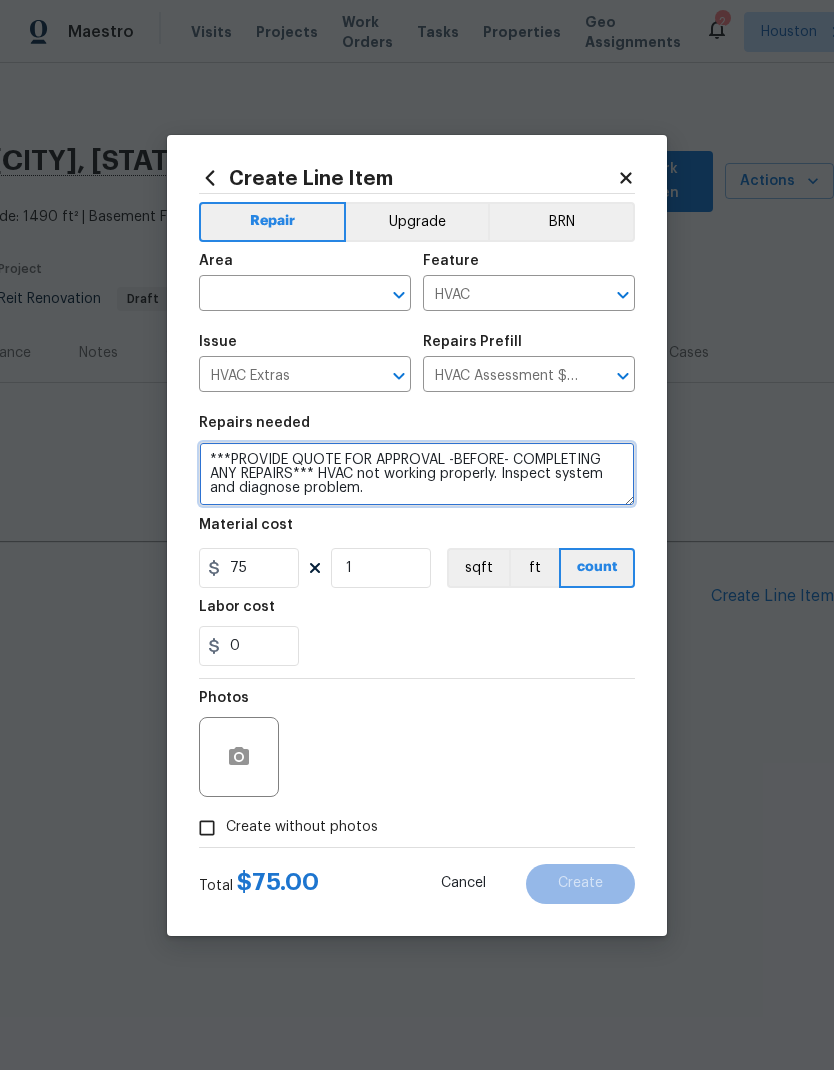 type on "***PROVIDE QUOTE FOR APPROVAL -BEFORE- COMPLETING ANY REPAIRS*** HVAC not working properly. Inspect system and diagnose problem." 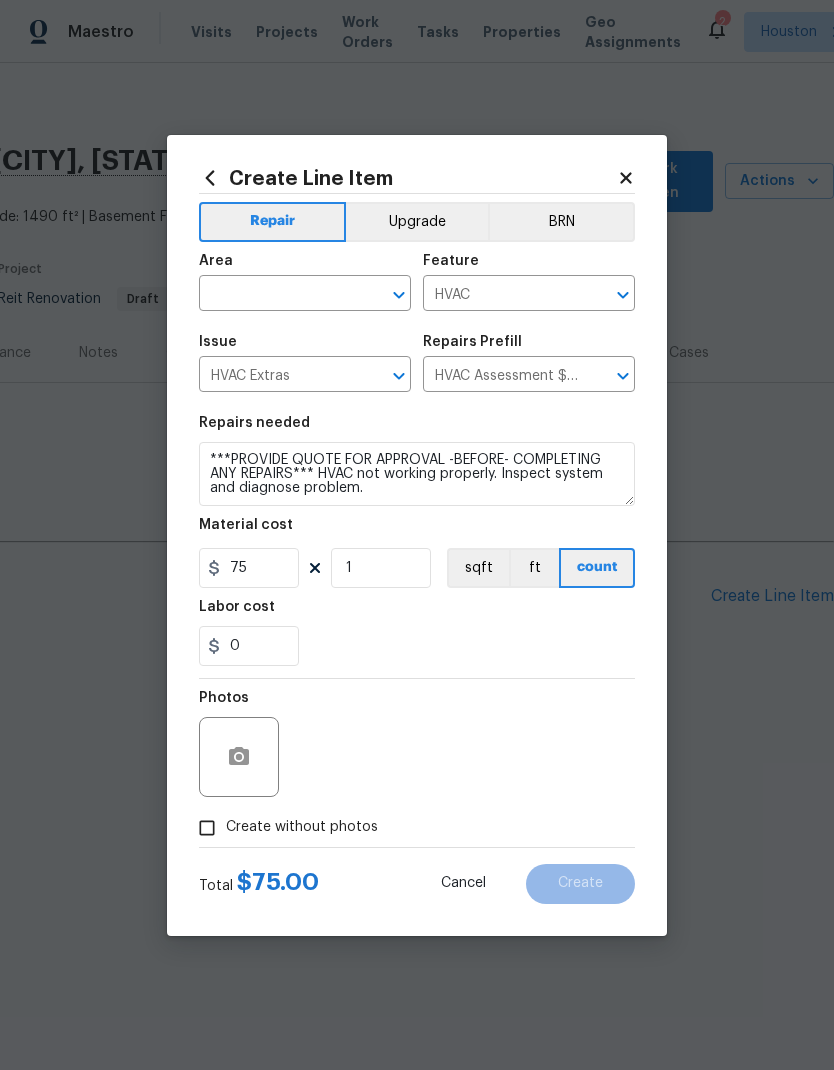 click at bounding box center [277, 295] 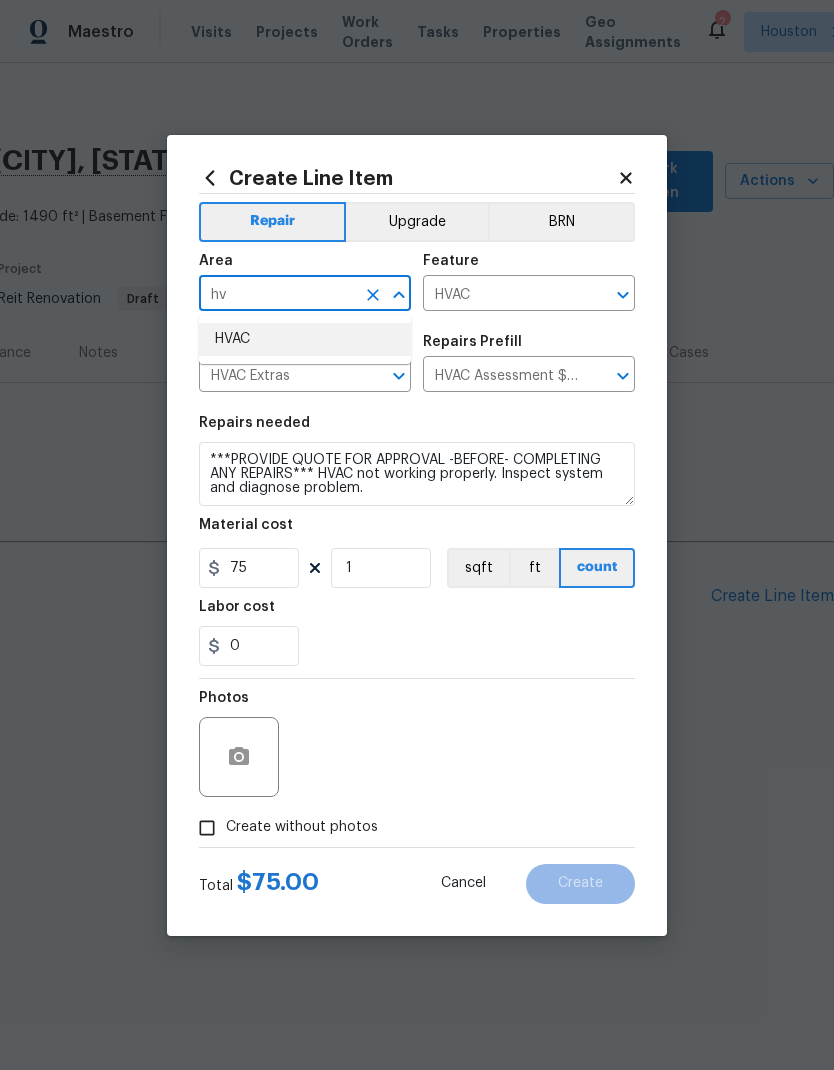 click on "HVAC" at bounding box center [305, 339] 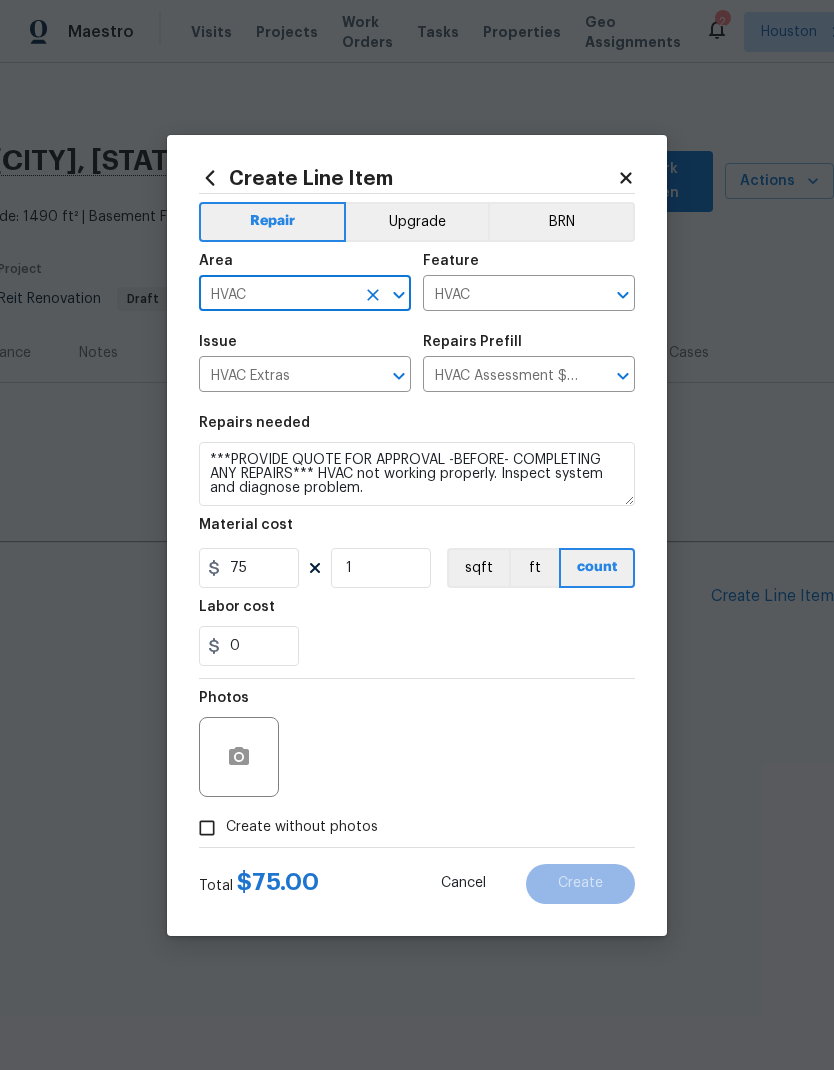 click on "Create without photos" at bounding box center [207, 828] 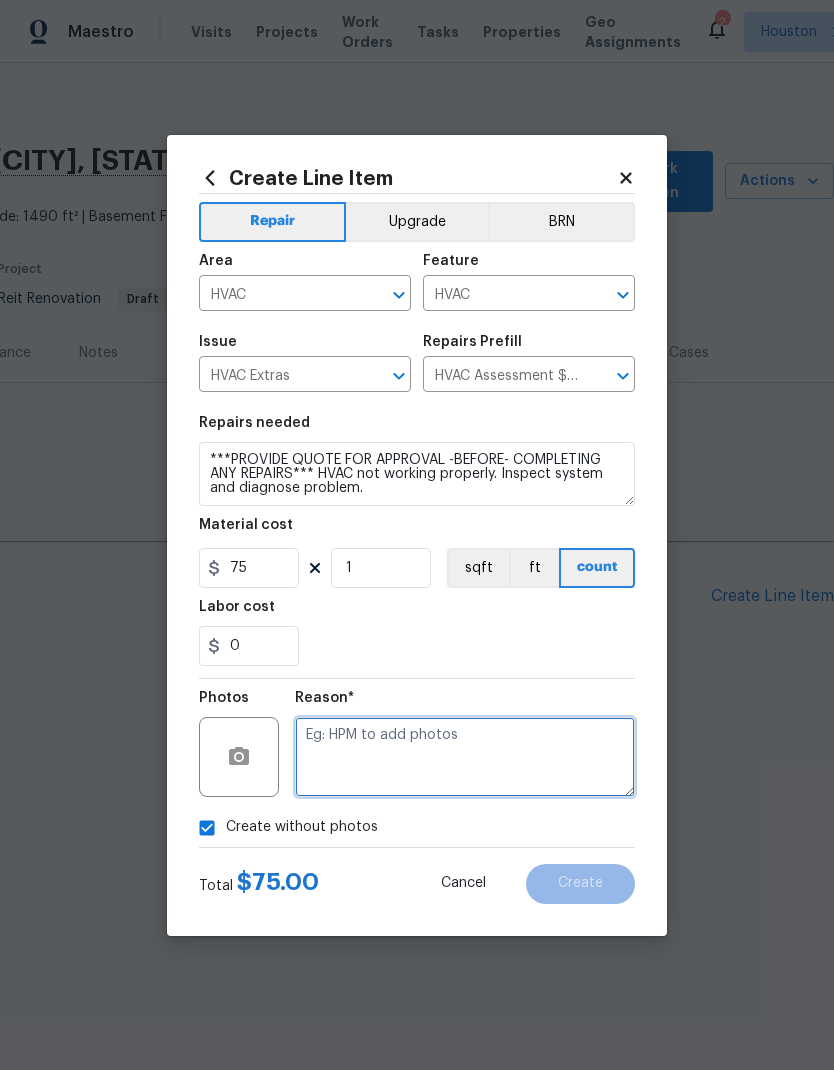 click at bounding box center (465, 757) 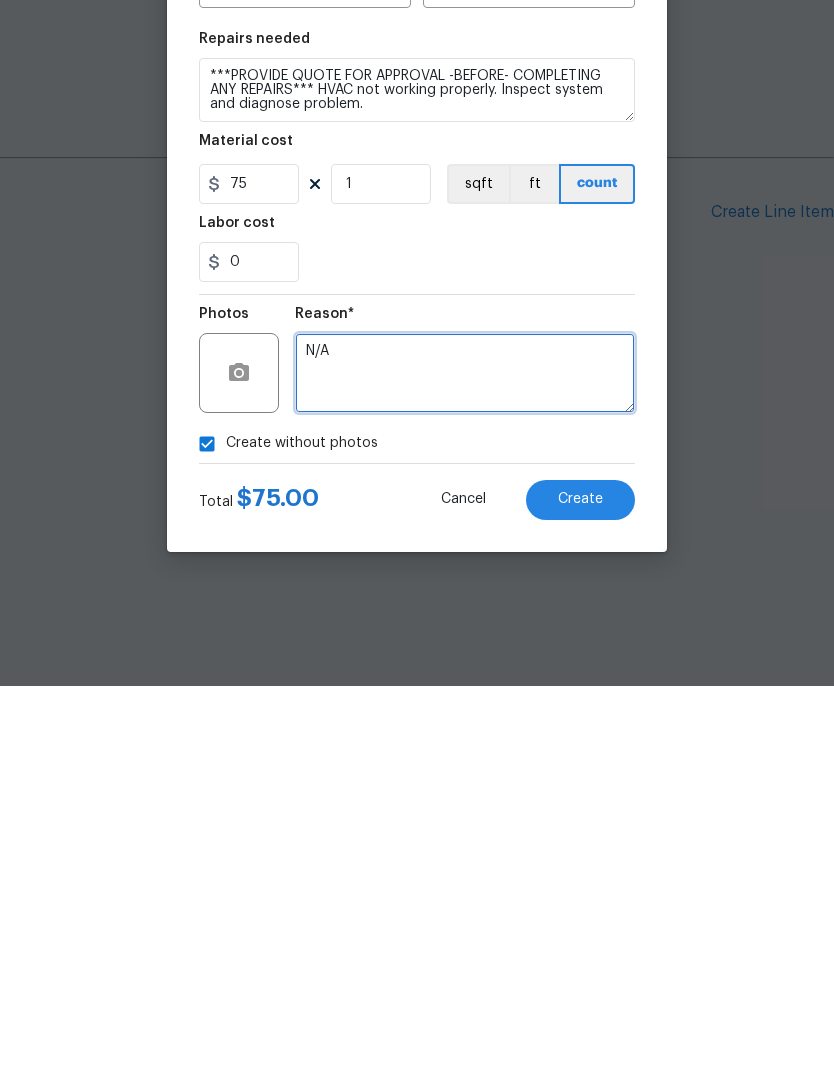 type on "N/A" 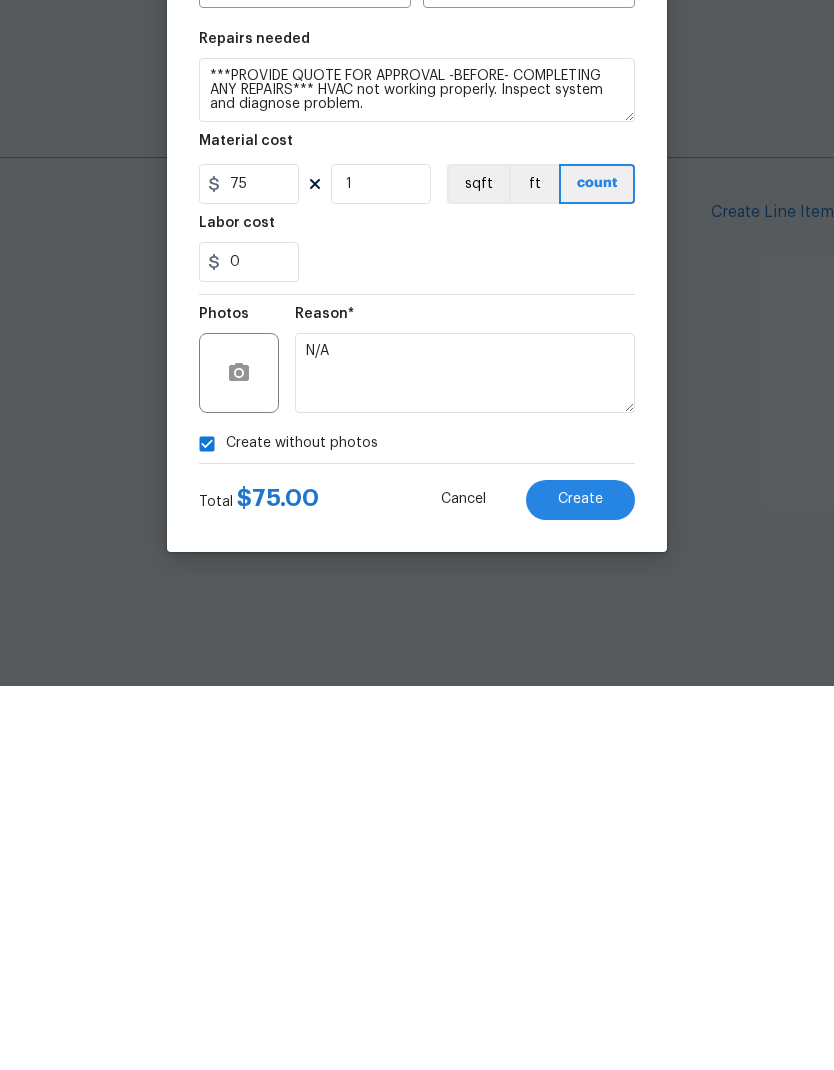 click on "Create" at bounding box center (580, 883) 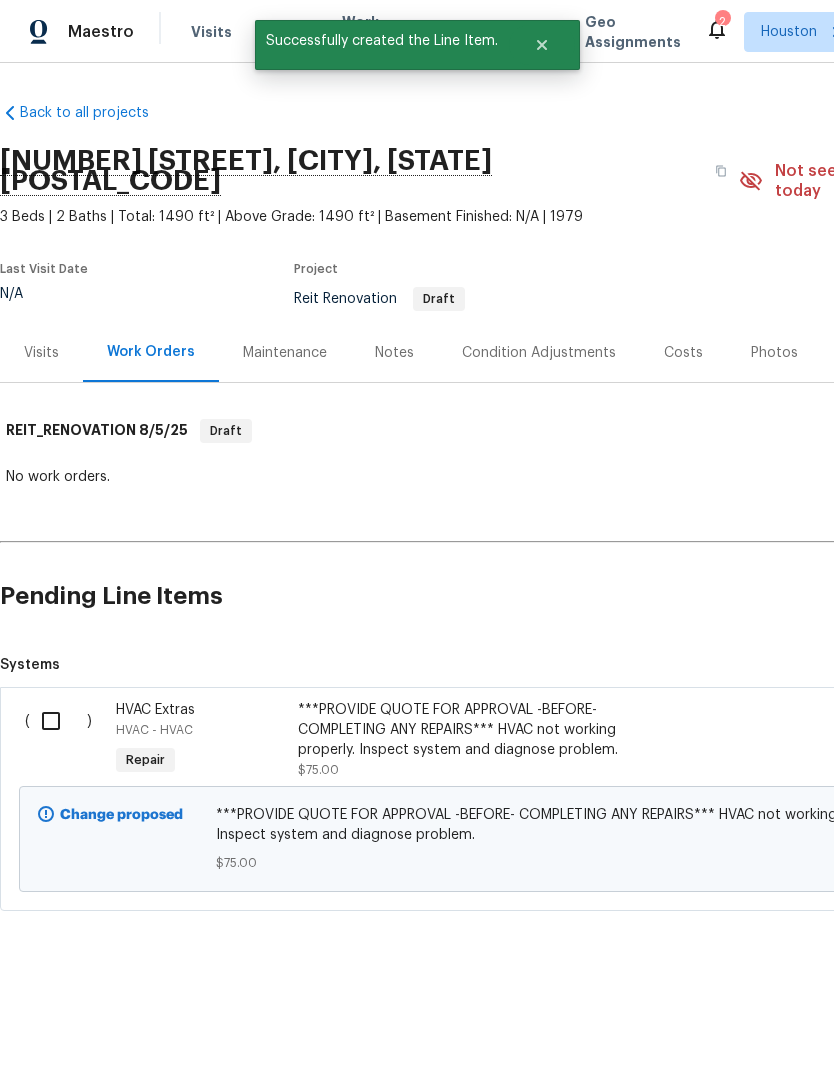 scroll, scrollTop: 0, scrollLeft: 0, axis: both 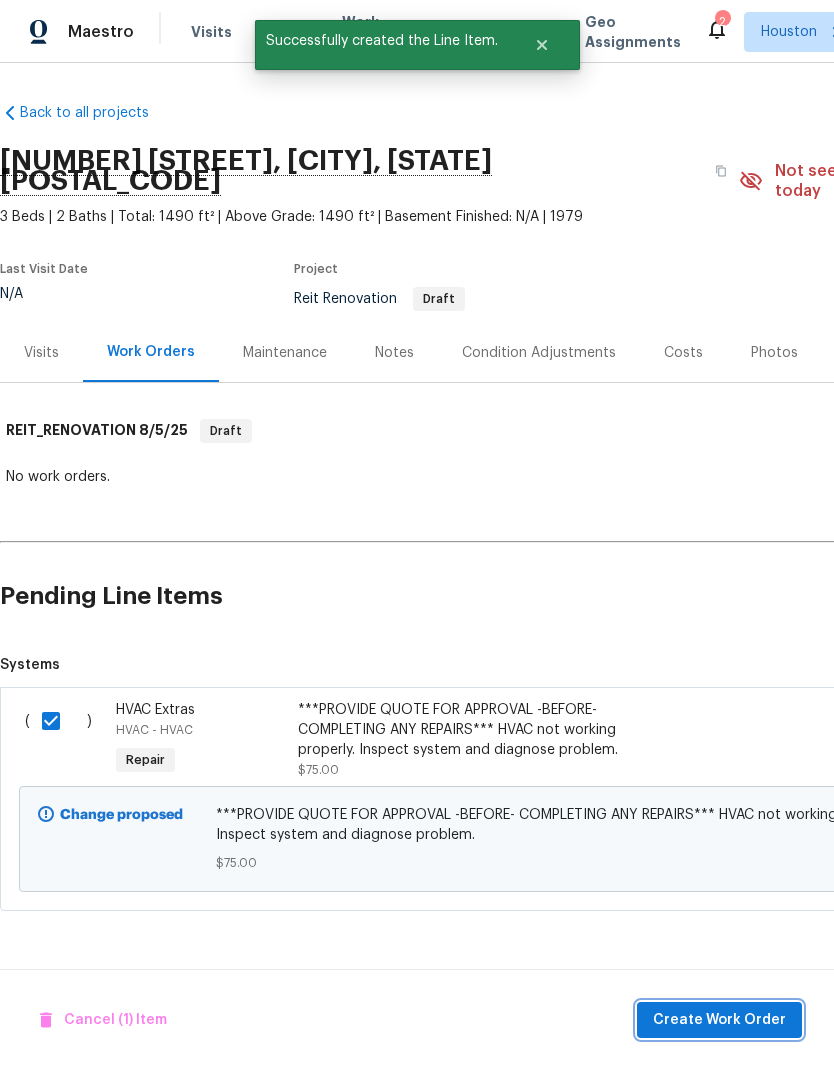 click on "Create Work Order" at bounding box center [719, 1020] 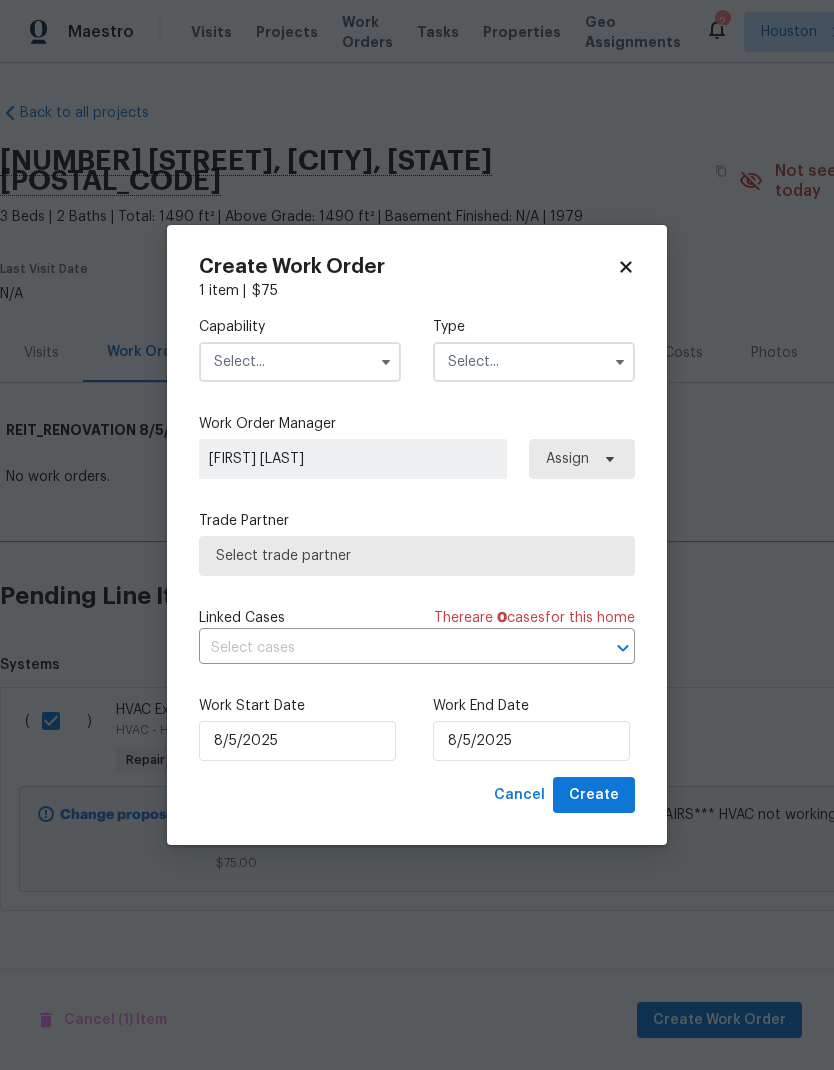click at bounding box center (300, 362) 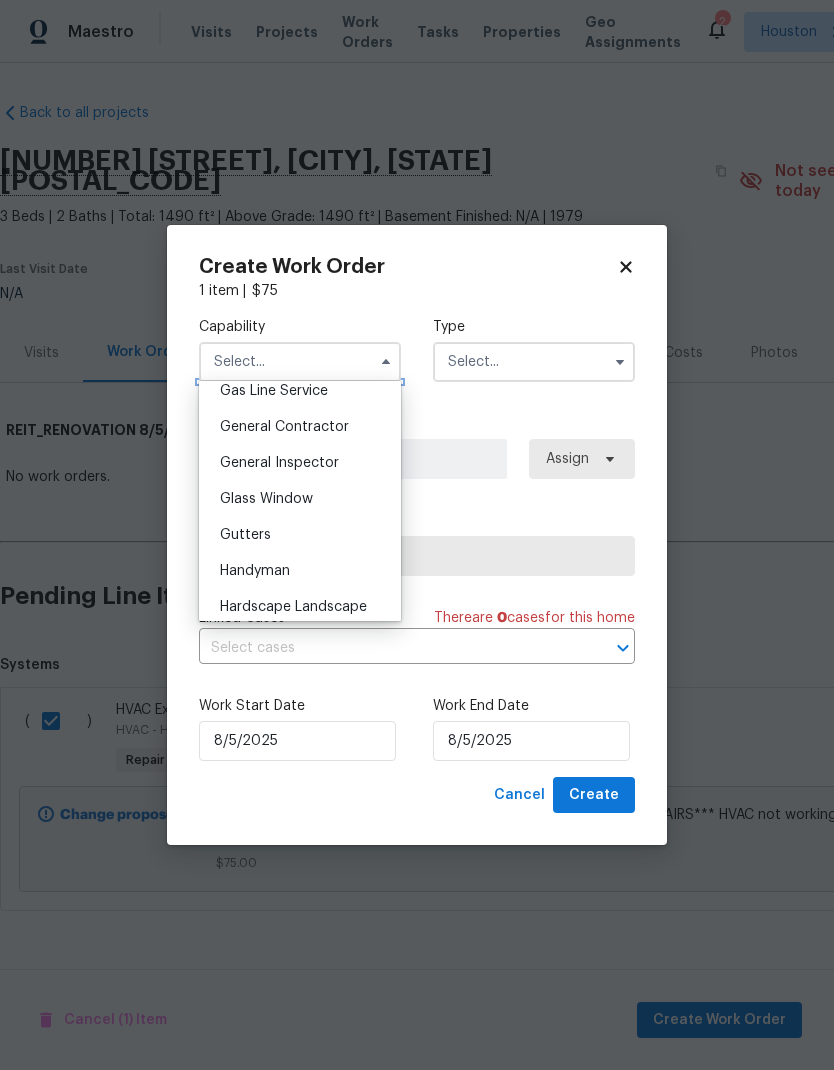 scroll, scrollTop: 1044, scrollLeft: 0, axis: vertical 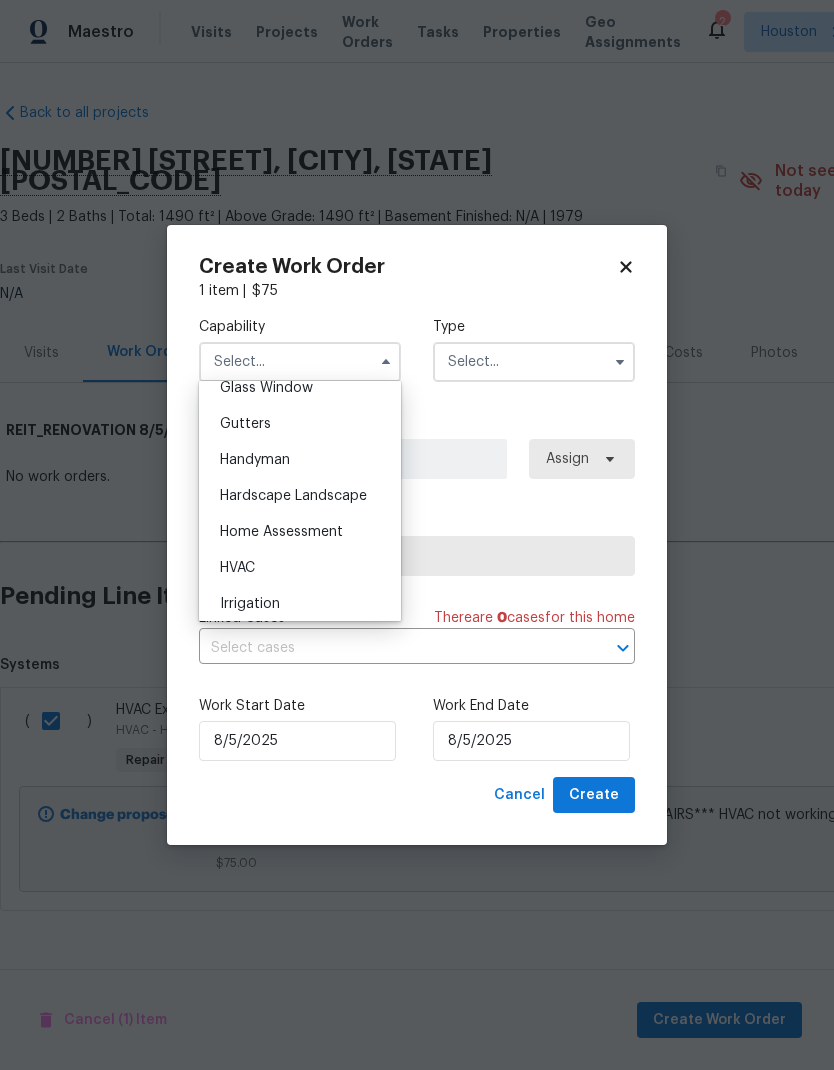 click on "HVAC" at bounding box center (300, 568) 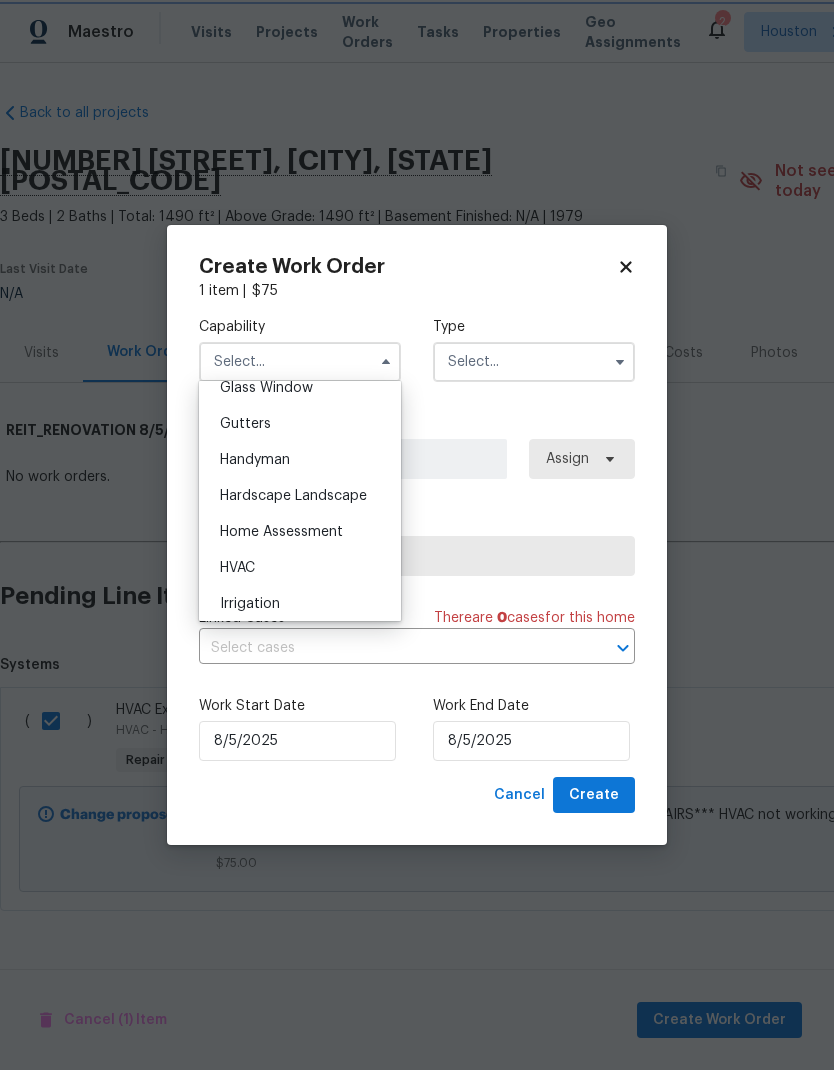 type on "HVAC" 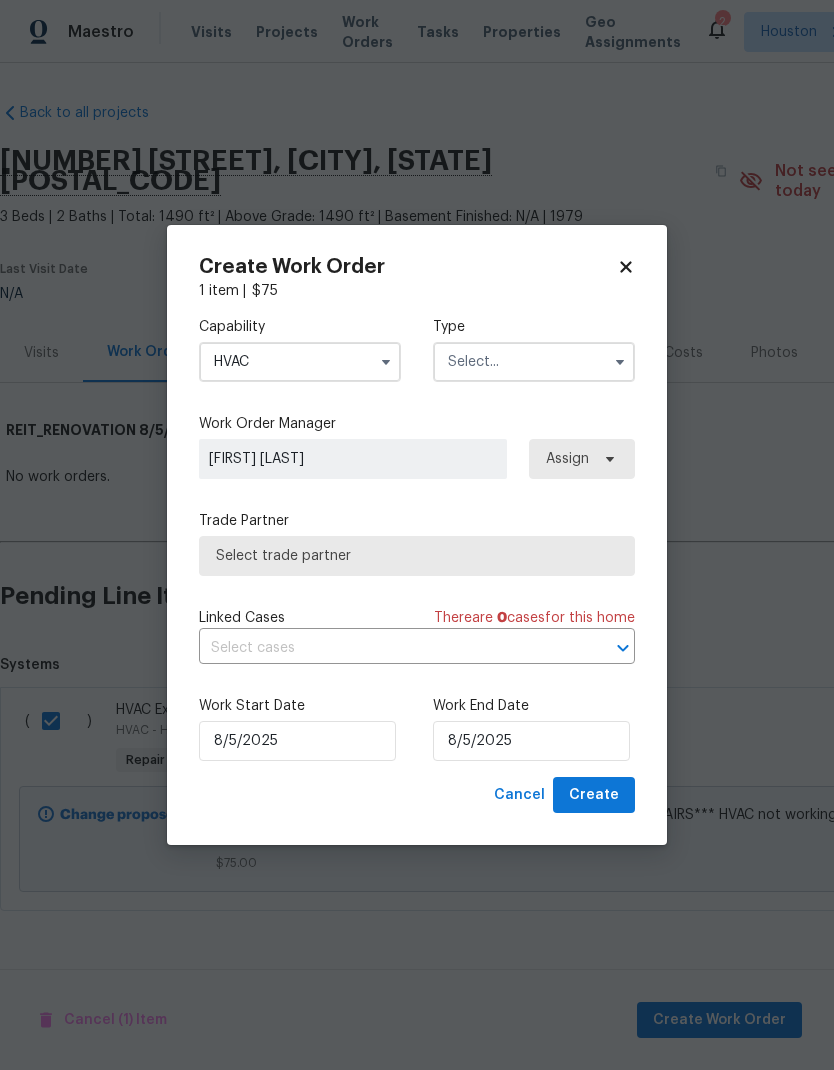 click at bounding box center (534, 362) 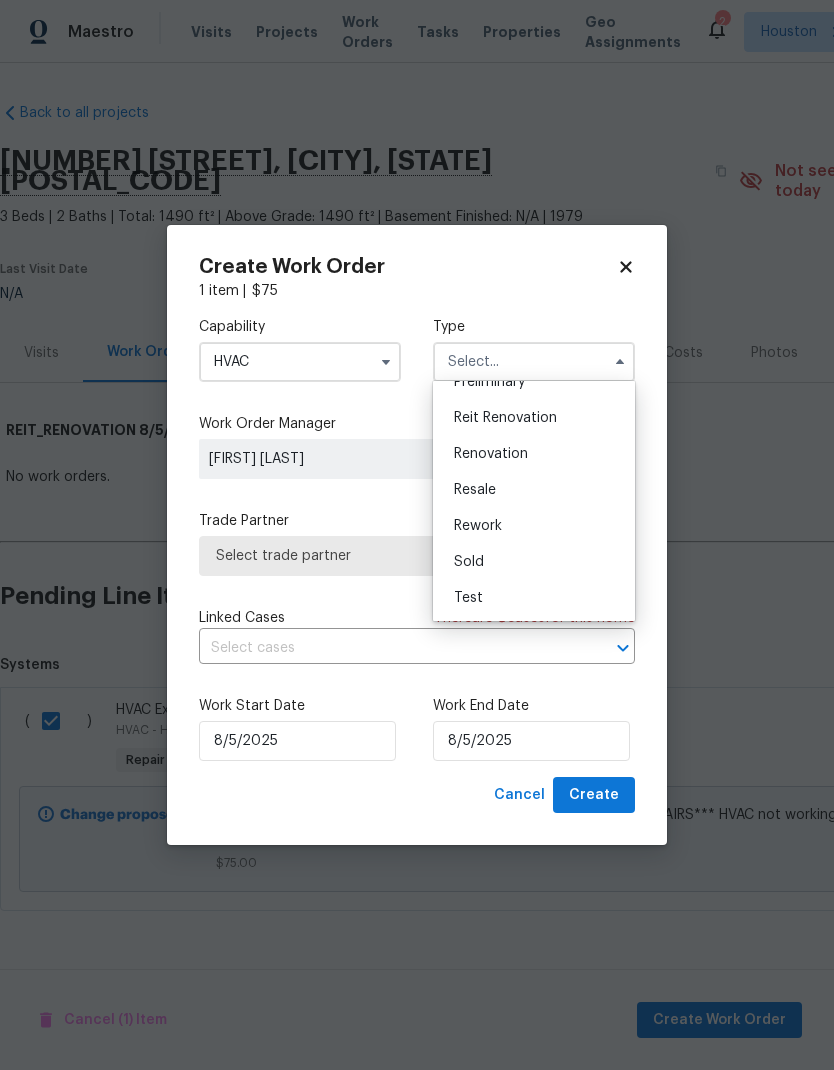 scroll, scrollTop: 454, scrollLeft: 0, axis: vertical 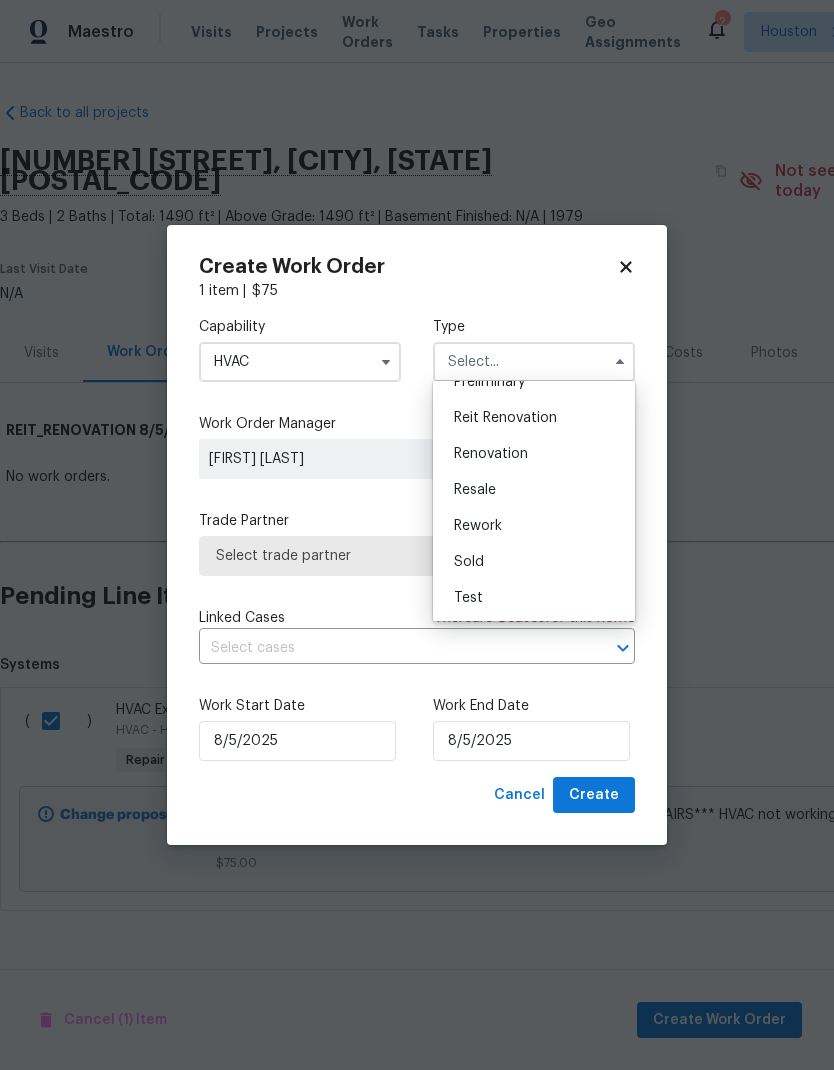 click on "Reit Renovation" at bounding box center (505, 418) 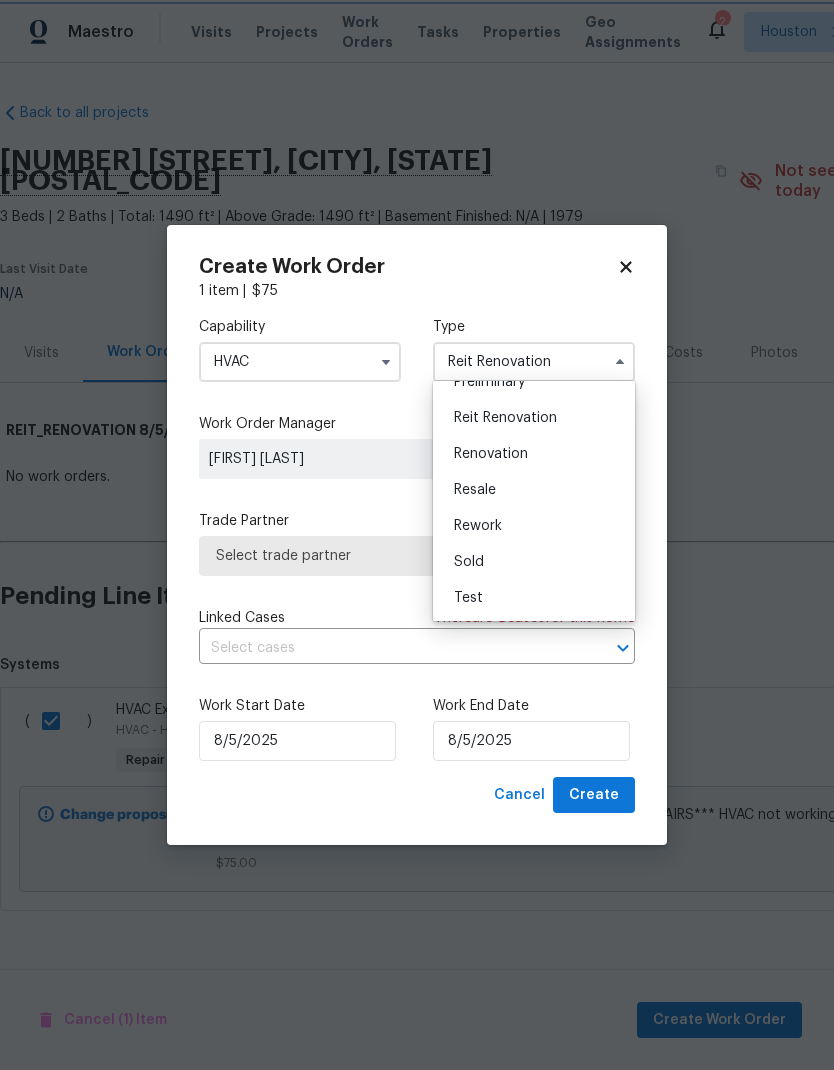 scroll, scrollTop: 0, scrollLeft: 0, axis: both 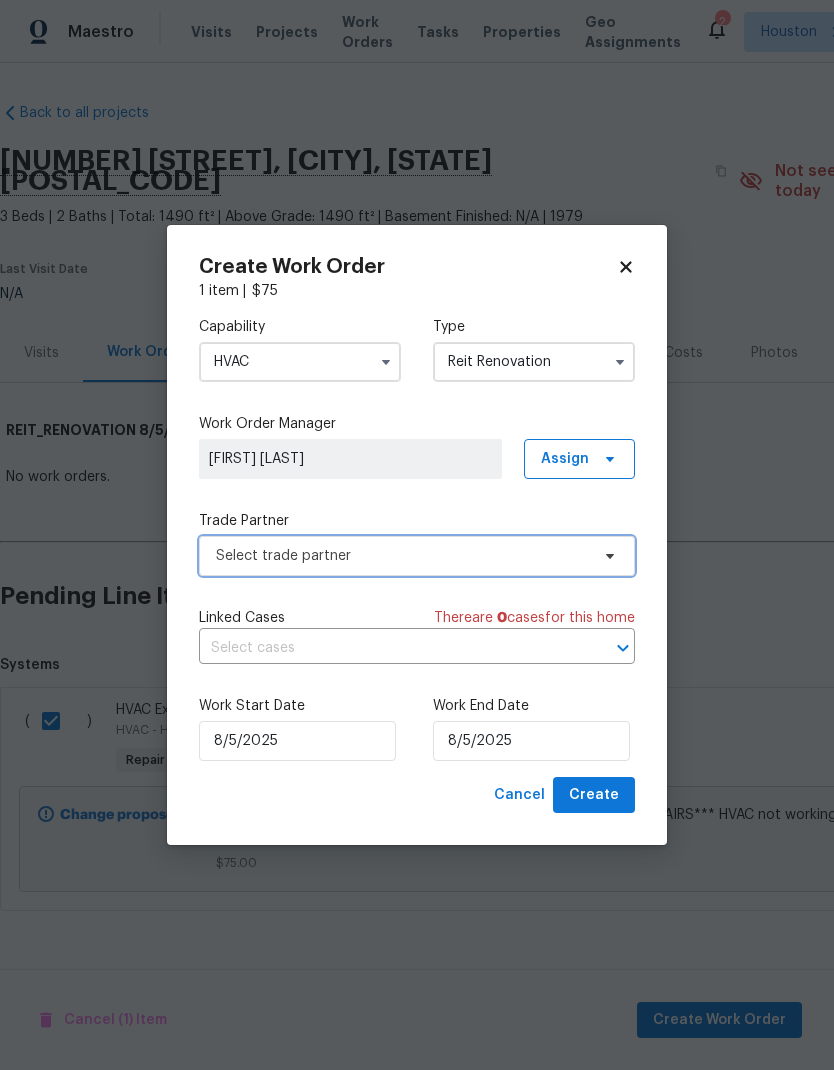 click on "Select trade partner" at bounding box center [402, 556] 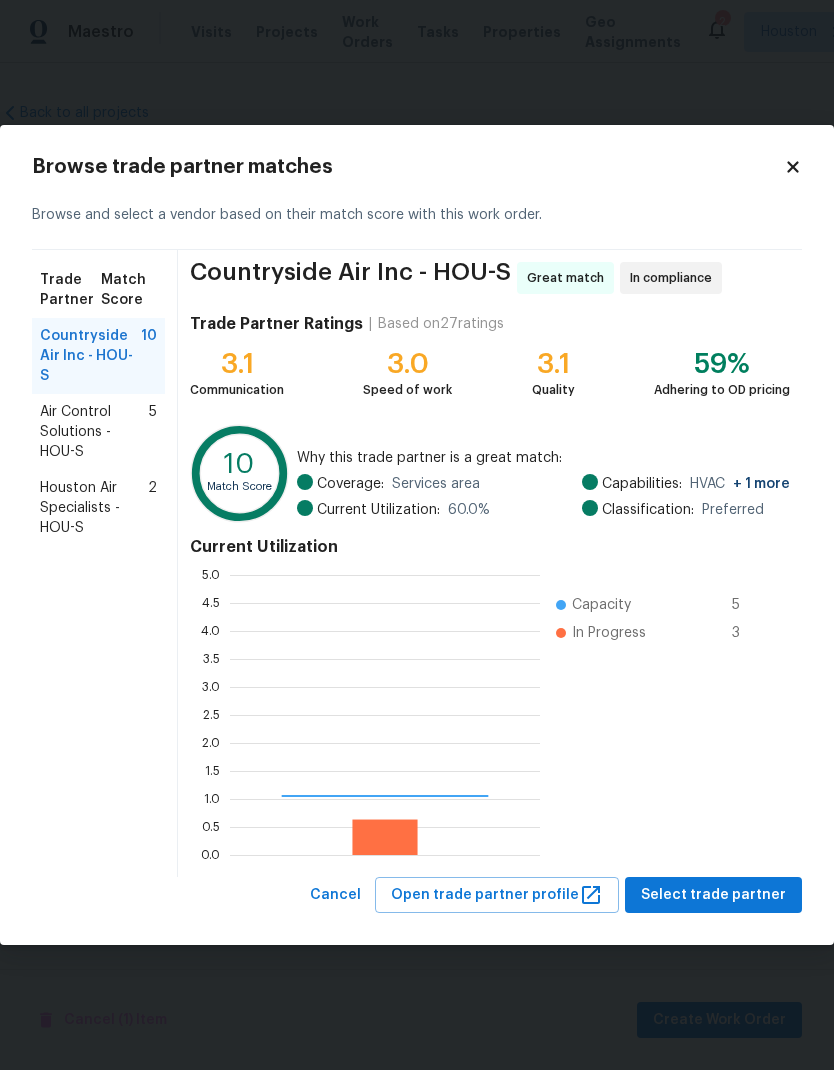 scroll, scrollTop: 2, scrollLeft: 2, axis: both 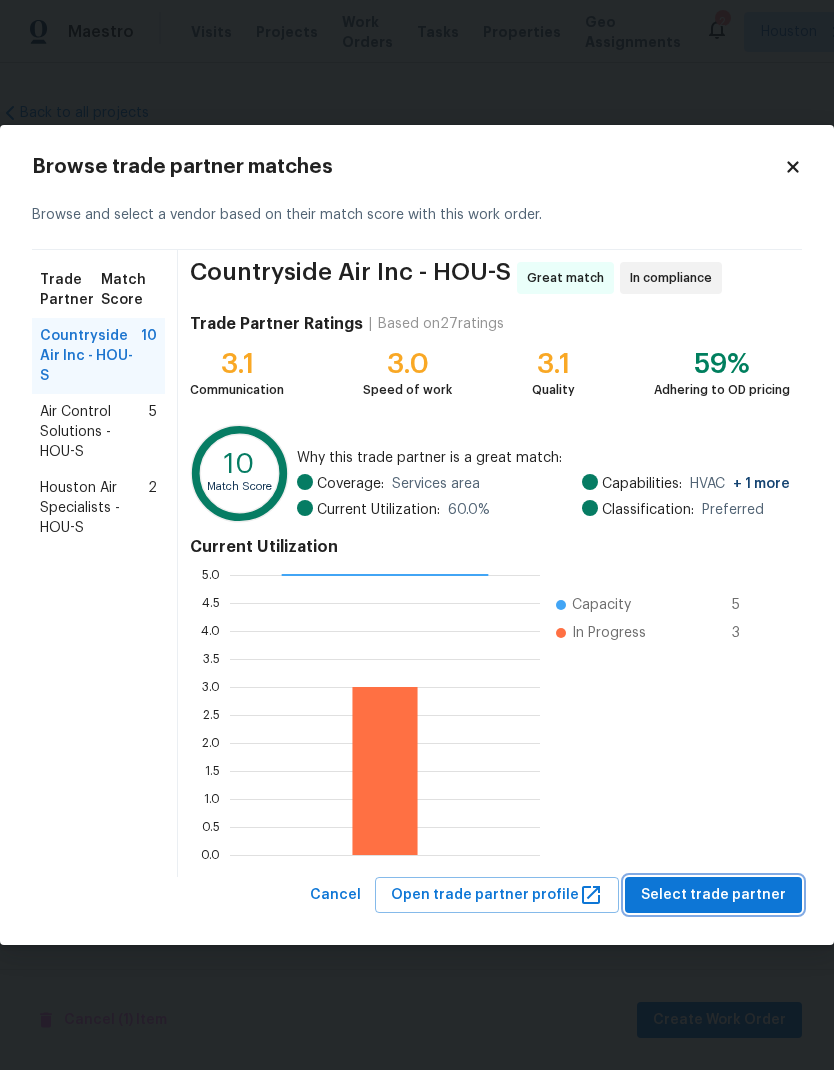 click on "Select trade partner" at bounding box center (713, 895) 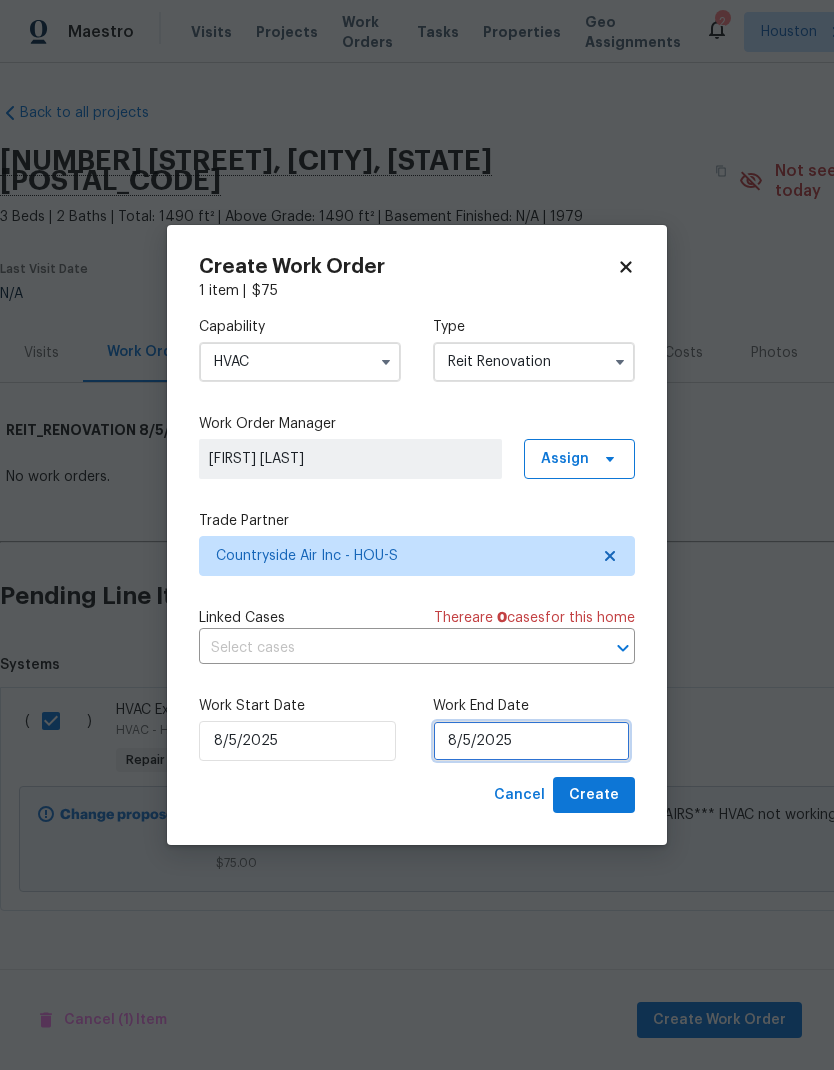 click on "8/5/2025" at bounding box center (531, 741) 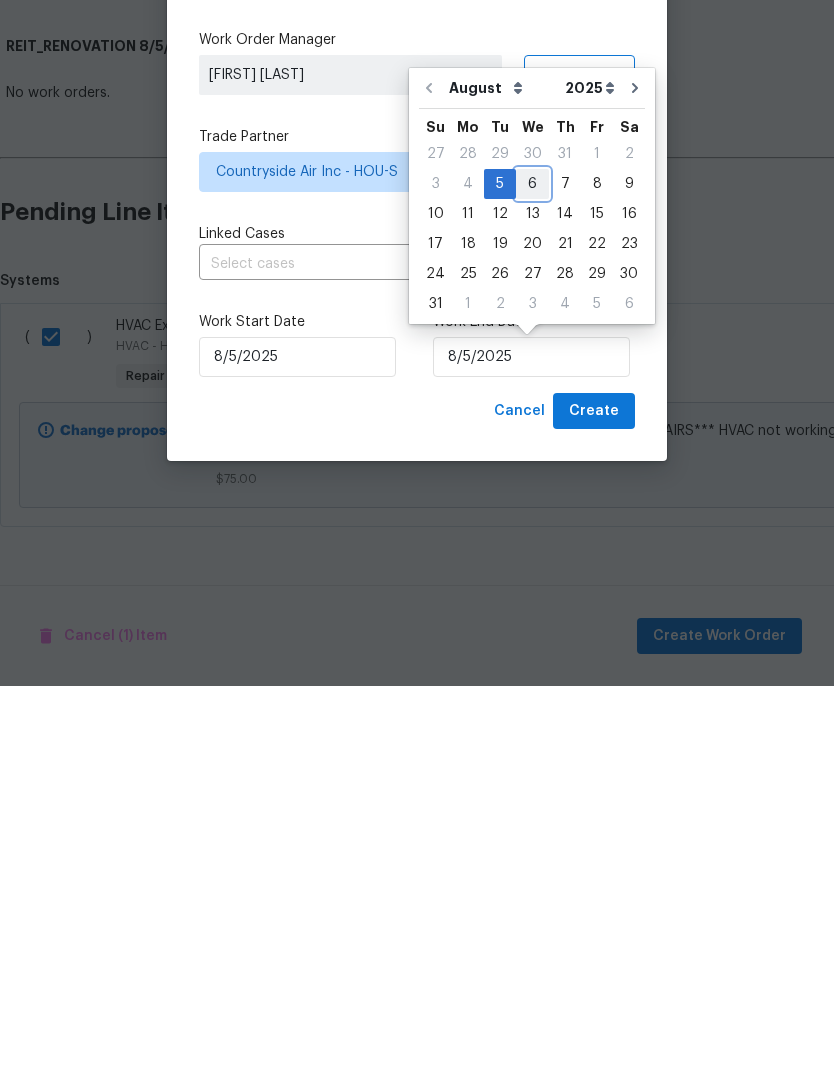 click on "6" at bounding box center (532, 568) 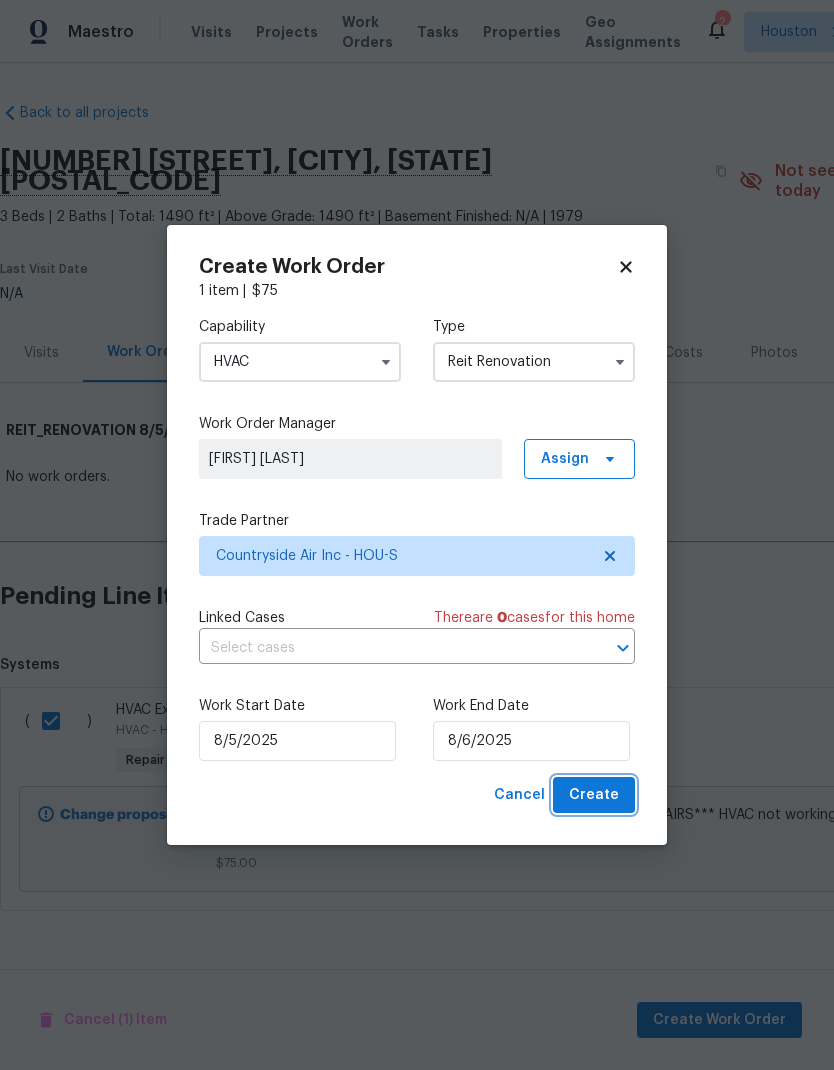 click on "Create" at bounding box center (594, 795) 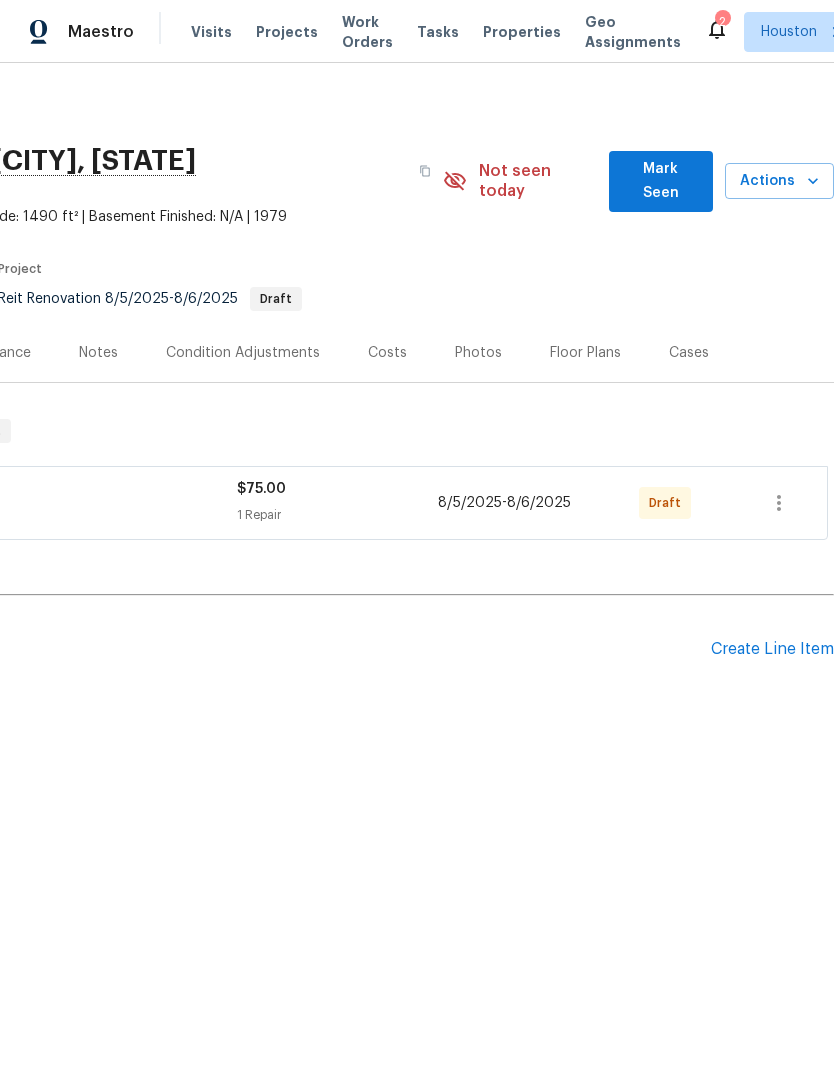 scroll, scrollTop: 0, scrollLeft: 296, axis: horizontal 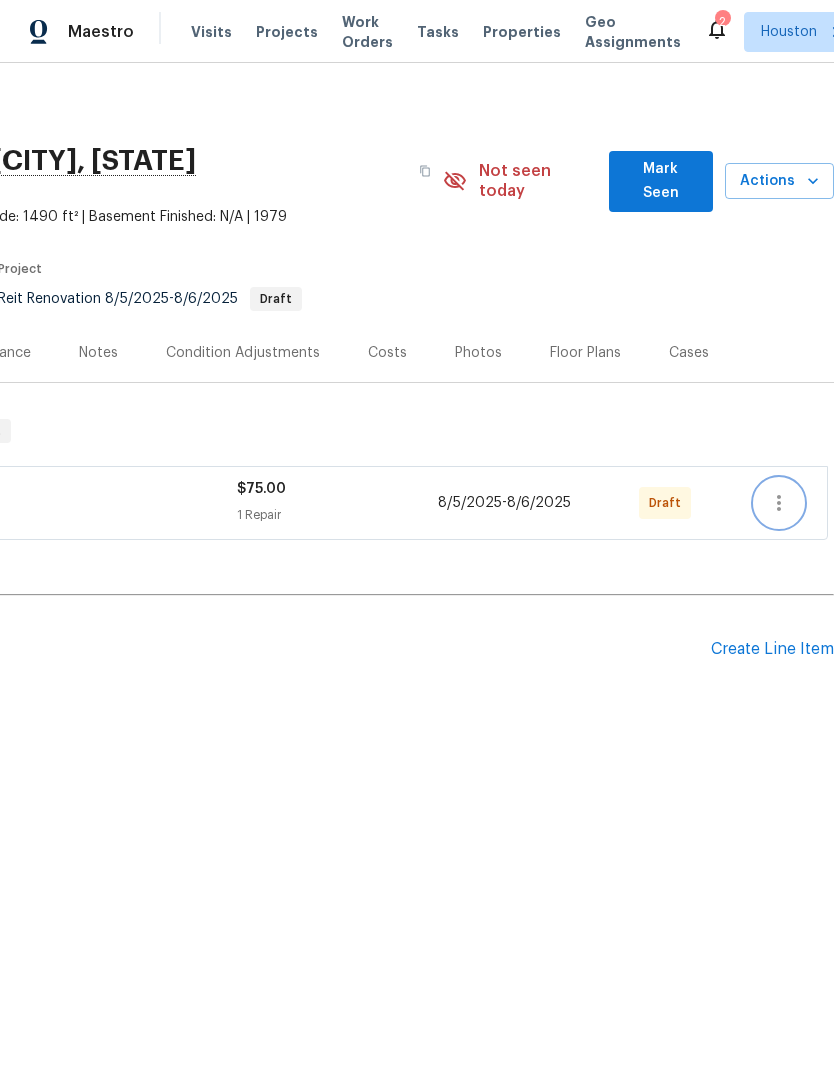 click 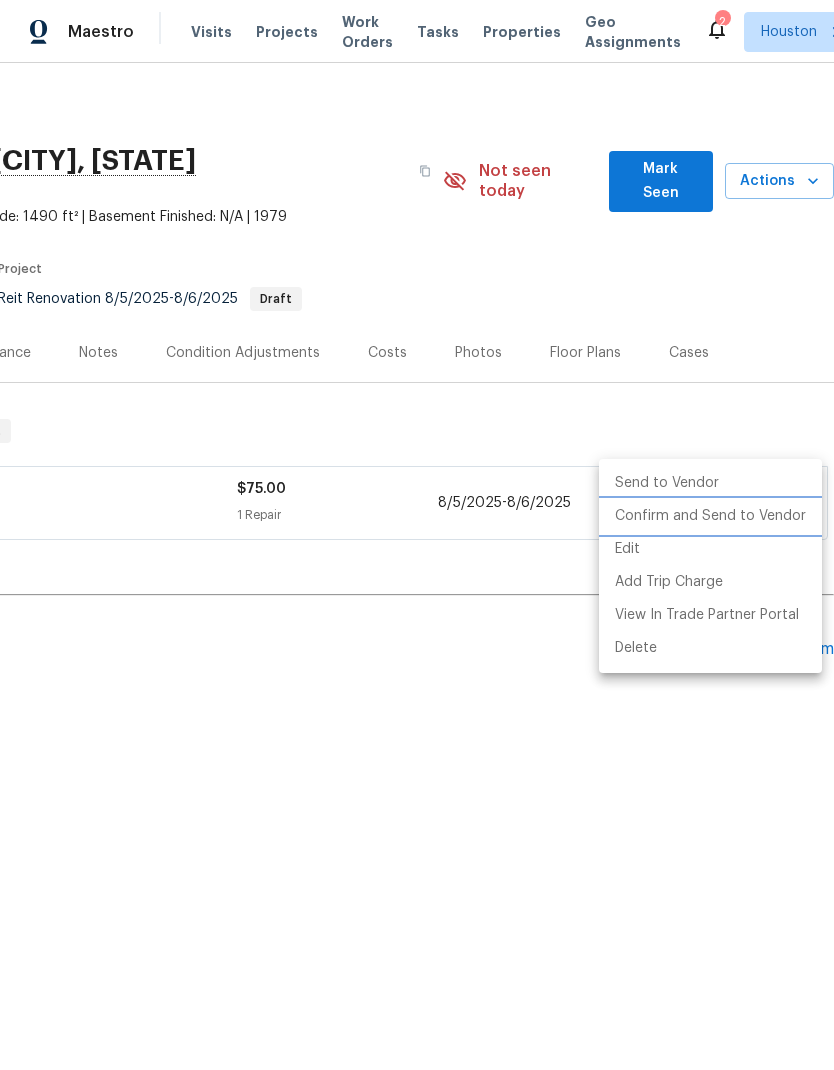 click on "Confirm and Send to Vendor" at bounding box center (710, 516) 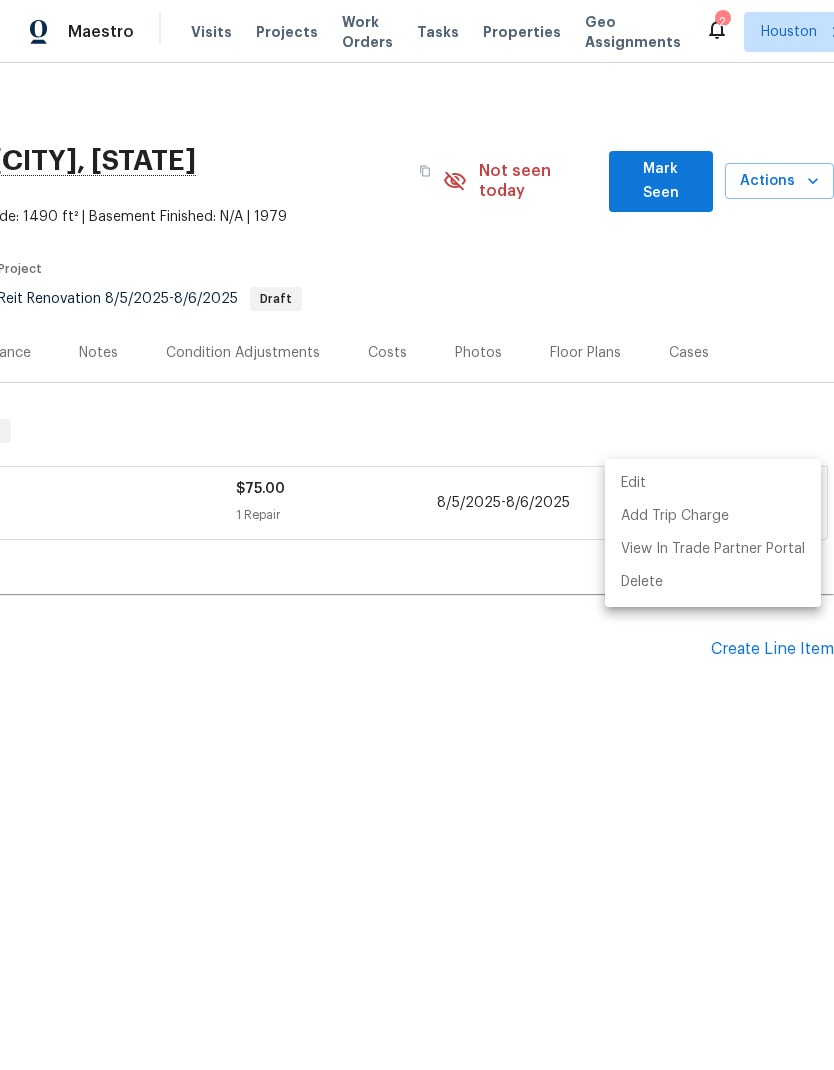 click at bounding box center (417, 535) 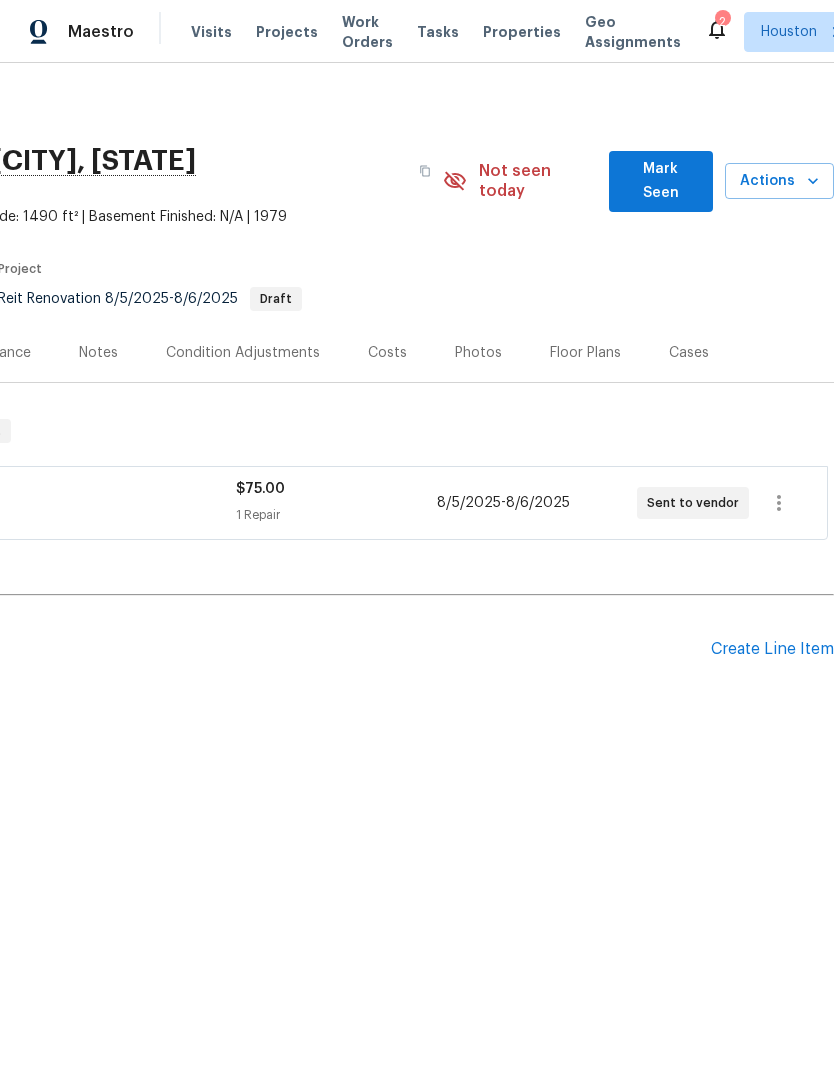 click on "Mark Seen" at bounding box center [661, 181] 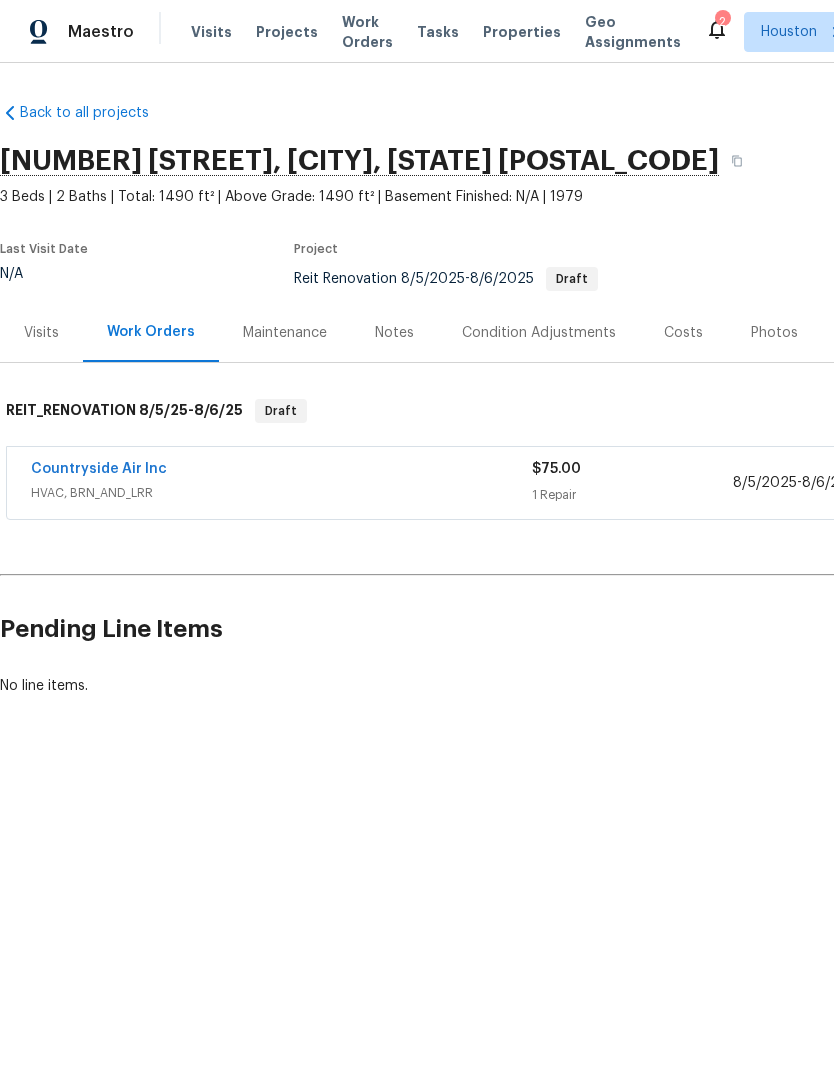 scroll, scrollTop: 0, scrollLeft: 0, axis: both 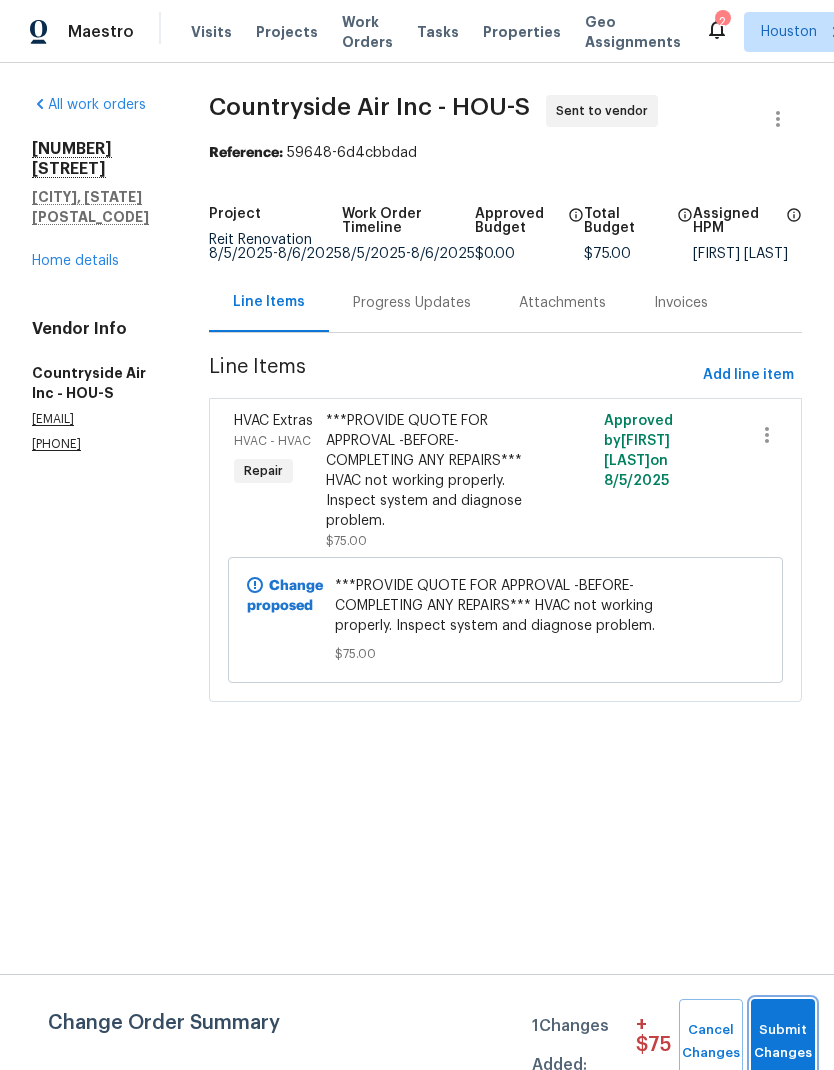 click on "Submit Changes" at bounding box center [783, 1042] 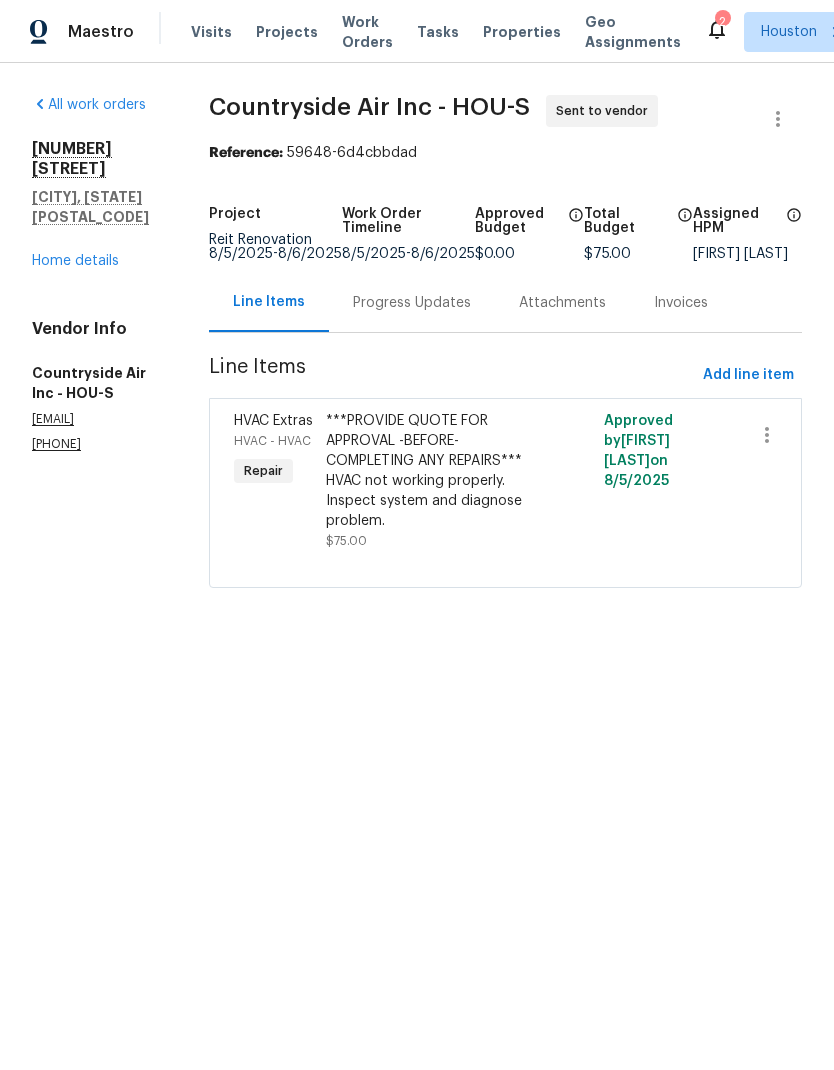 click on "Progress Updates" at bounding box center [412, 303] 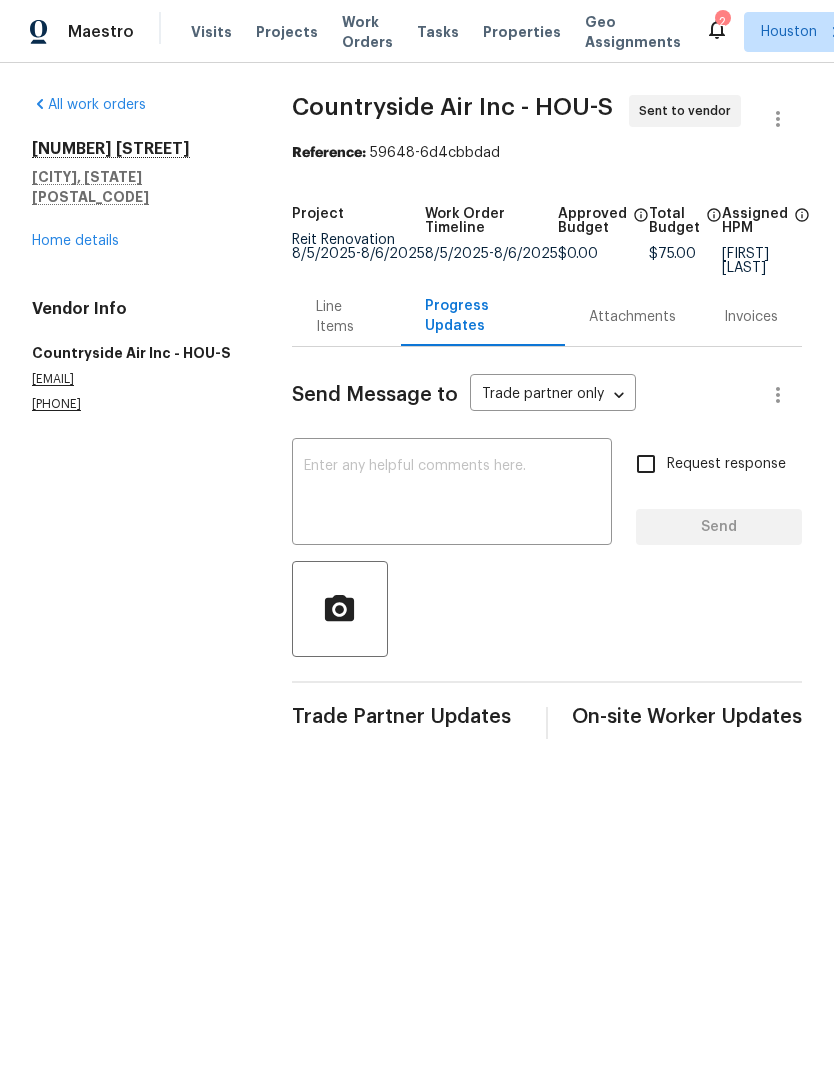 click at bounding box center (452, 494) 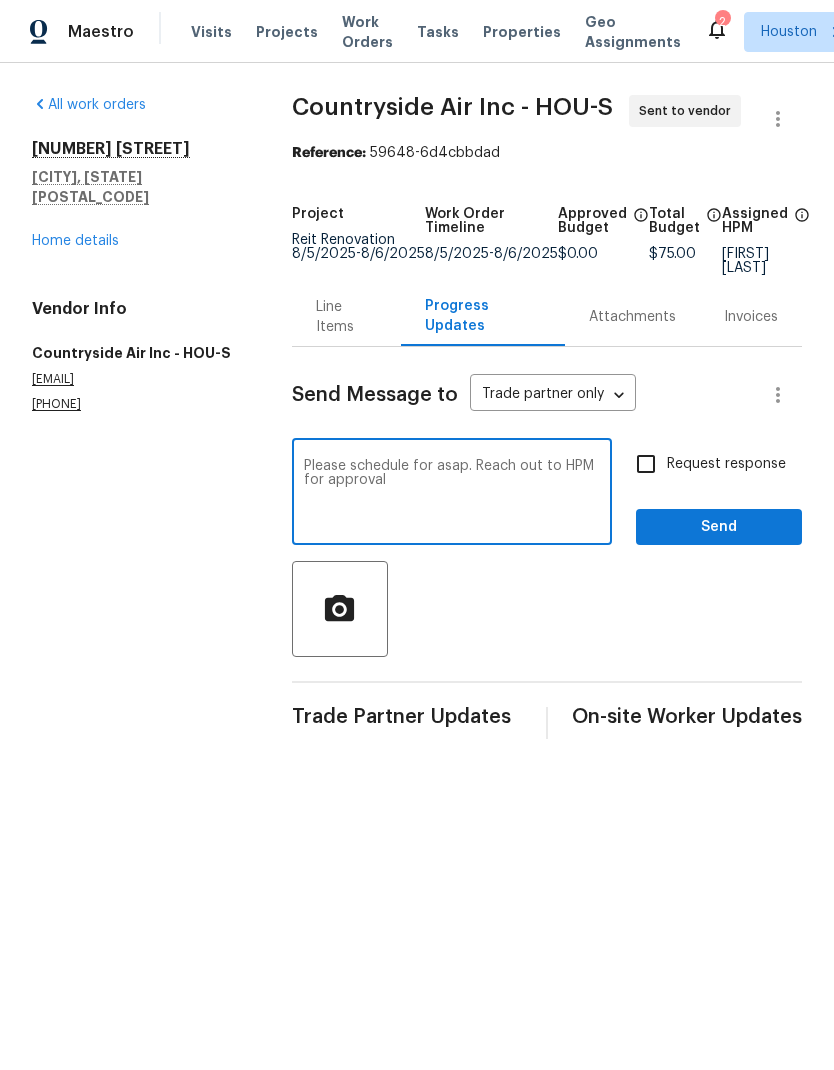 click on "Please schedule for asap. Reach out to HPM for approval" at bounding box center [452, 494] 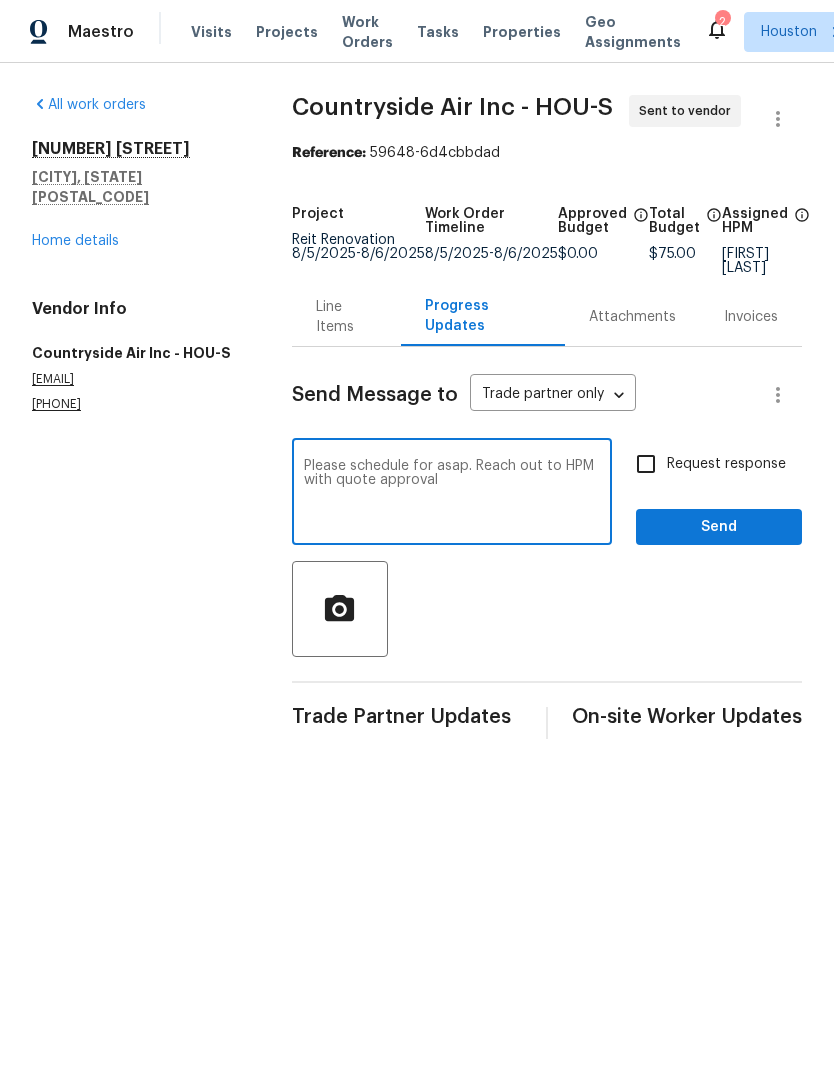 click on "Please schedule for asap. Reach out to HPM with quote approval" at bounding box center (452, 494) 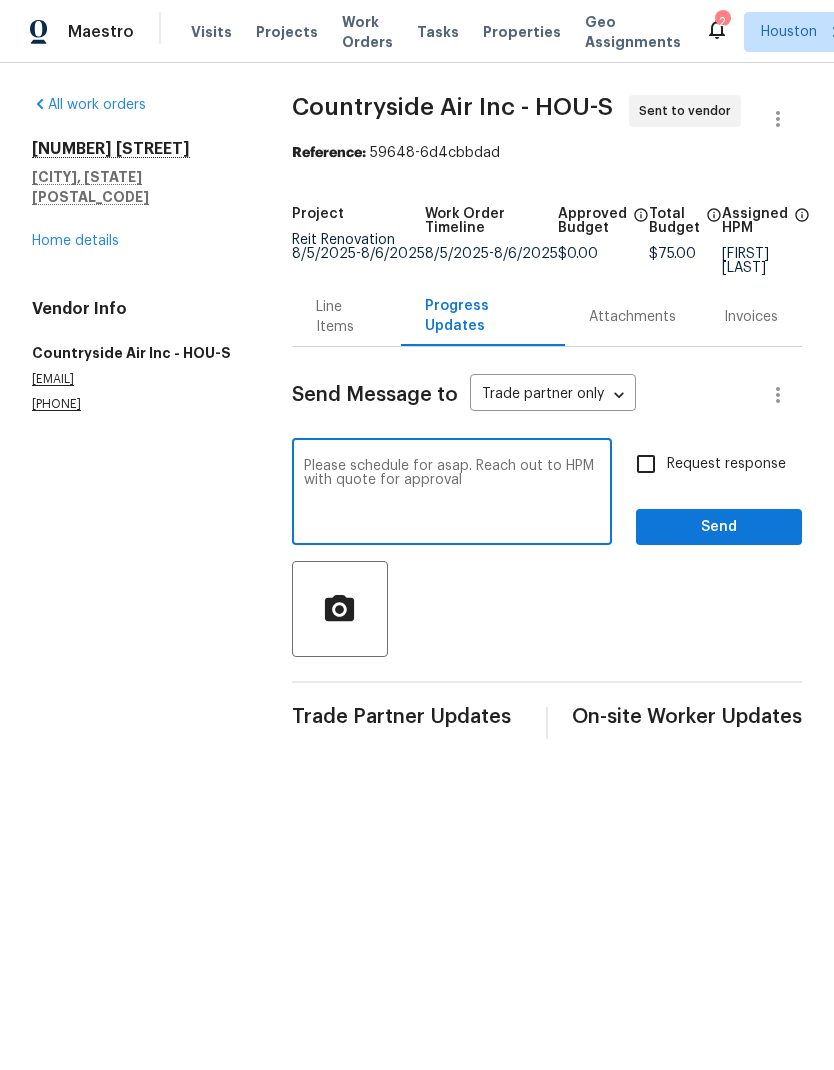 click on "Please schedule for asap. Reach out to HPM with quote for approval" at bounding box center [452, 494] 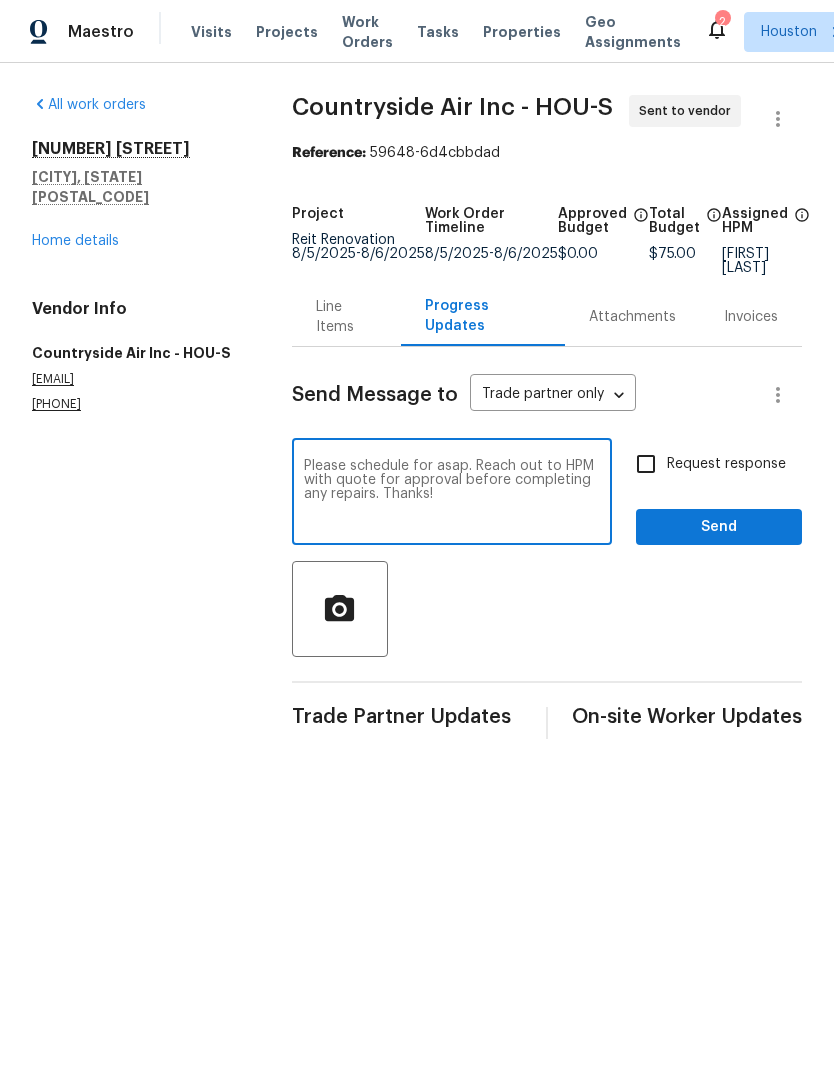 type on "Please schedule for asap. Reach out to HPM with quote for approval before completing any repairs. Thanks!" 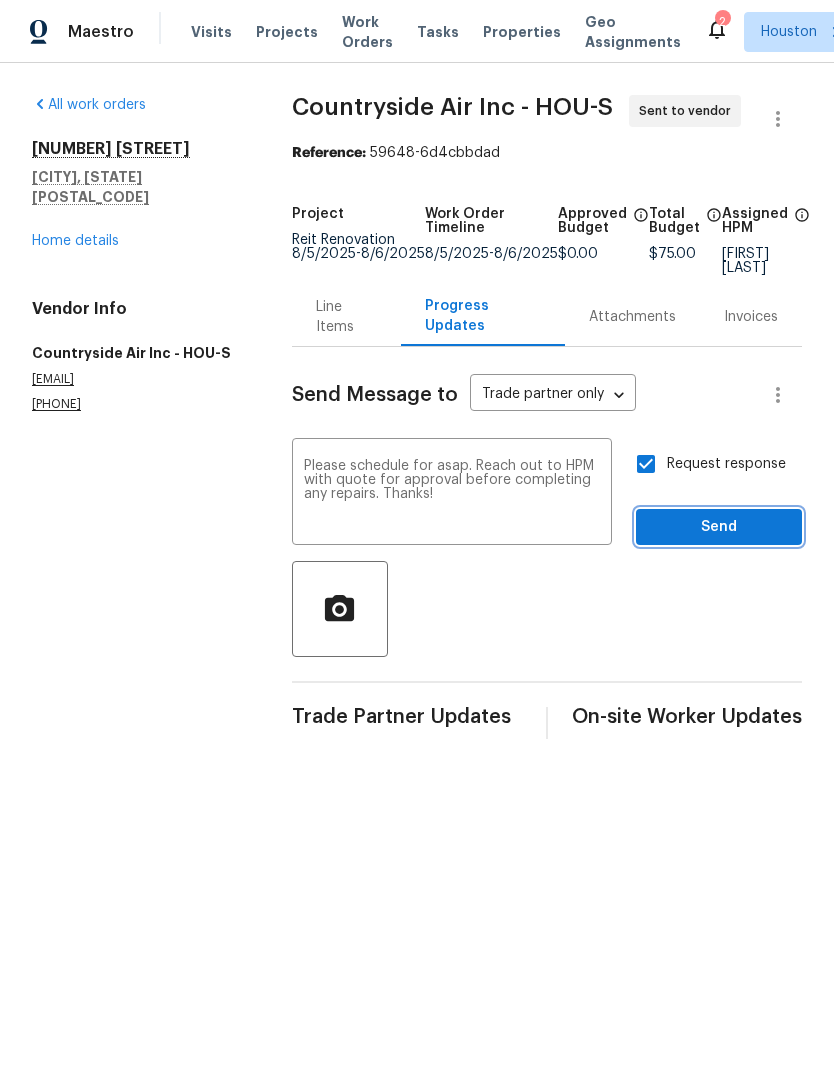 click on "Send" at bounding box center [719, 527] 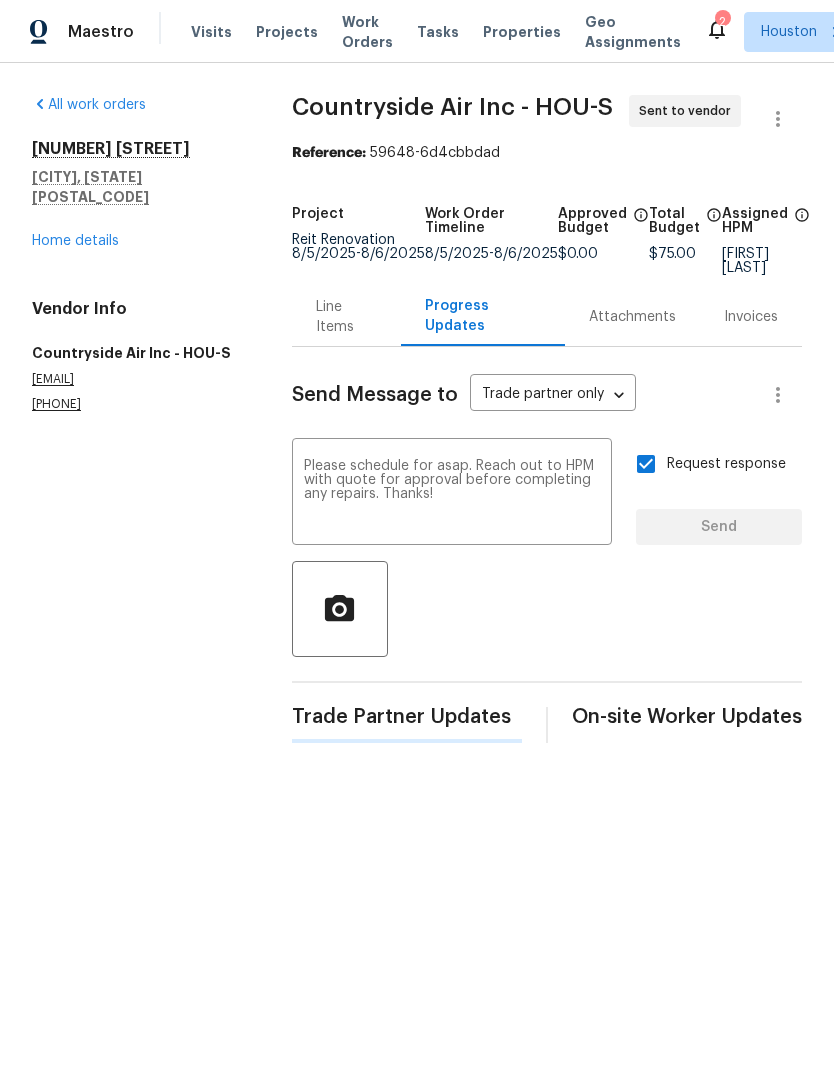 type 